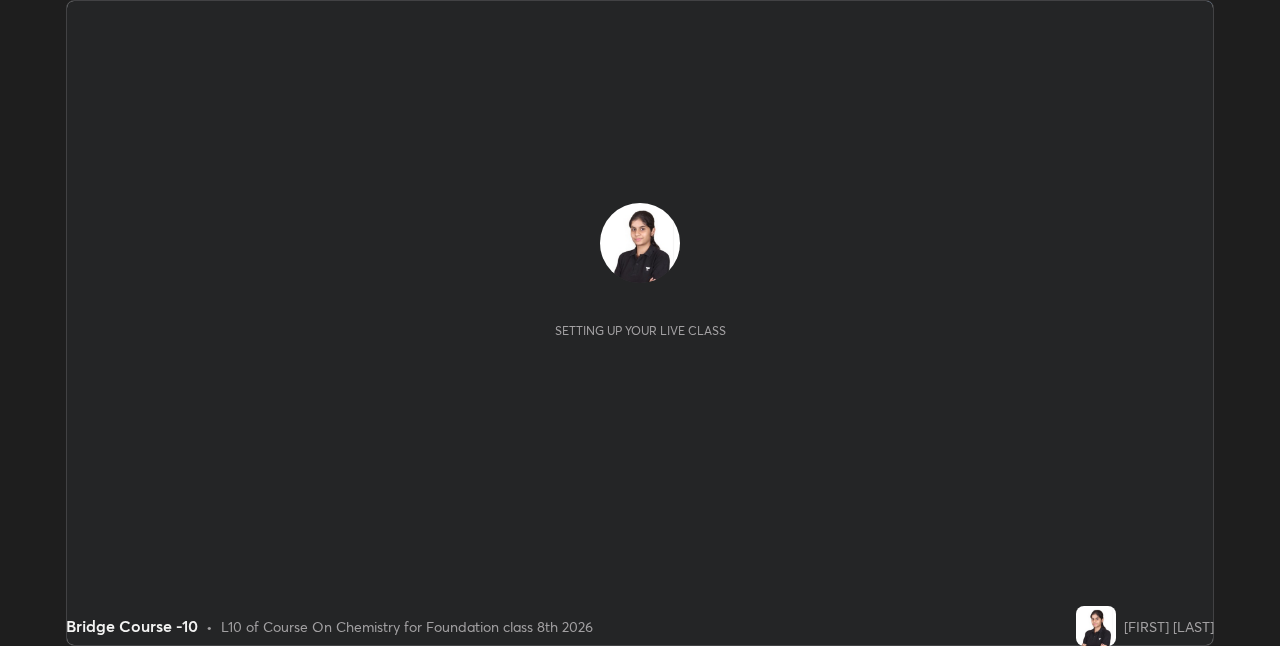 scroll, scrollTop: 0, scrollLeft: 0, axis: both 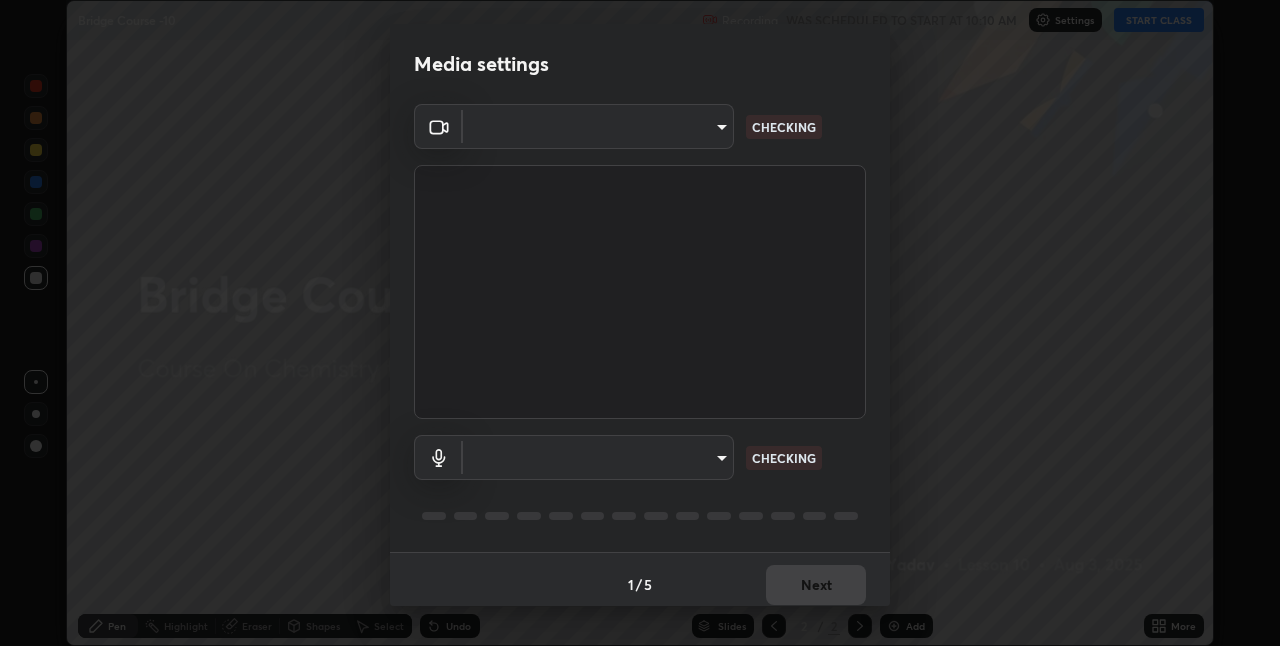 type on "4325113f5150d2eb00f74217ab665fa957d37049b6e54c8d92697f499d53718f" 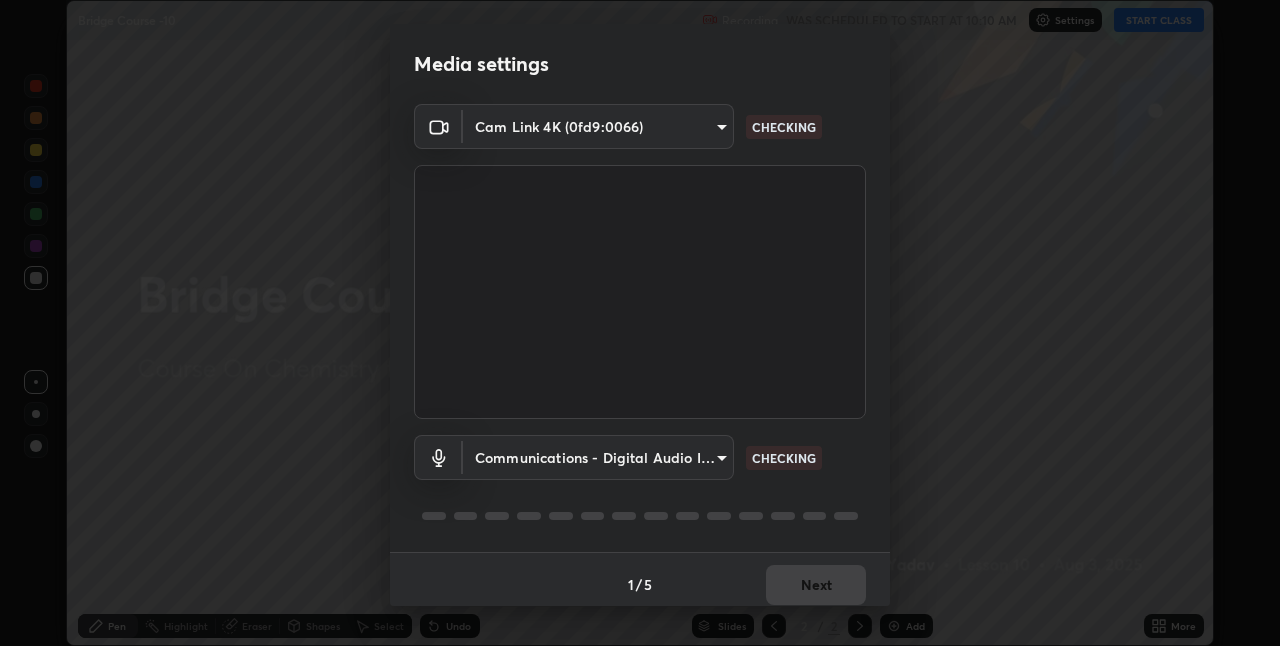 scroll, scrollTop: 10, scrollLeft: 0, axis: vertical 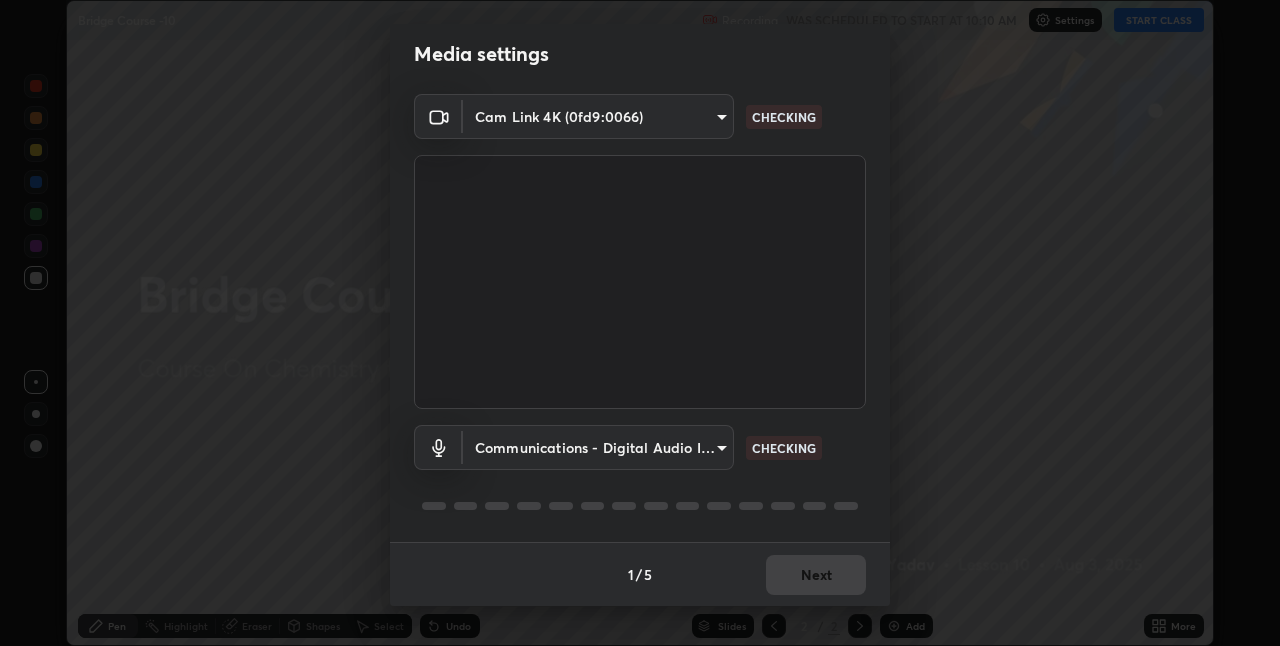 click on "Erase all Bridge Course -10 Recording WAS SCHEDULED TO START AT  10:10 AM Settings START CLASS Setting up your live class Bridge Course -10 • L10 of Course On Chemistry for Foundation class 8th 2026 [FIRST] [LAST] Pen Highlight Eraser Shapes Select Undo Slides 2 / 2 Add More No doubts shared Encourage your learners to ask a doubt for better clarity Report an issue Reason for reporting Buffering Chat not working Audio - Video sync issue Educator video quality low ​ Attach an image Report Media settings Cam Link 4K (0fd9:0066) 4325113f5150d2eb00f74217ab665fa957d37049b6e54c8d92697f499d53718f CHECKING Communications - Digital Audio Interface (Cam Link 4K) communications CHECKING 1 / 5 Next" at bounding box center (640, 323) 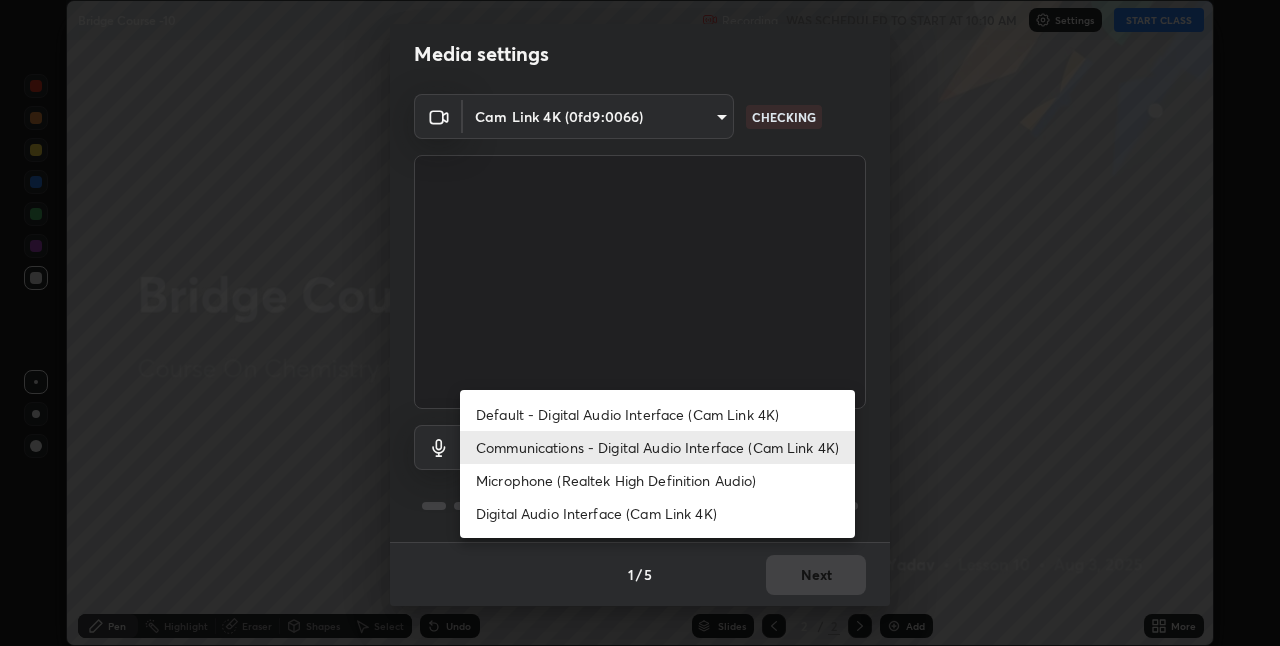 click on "Communications - Digital Audio Interface (Cam Link 4K)" at bounding box center (657, 447) 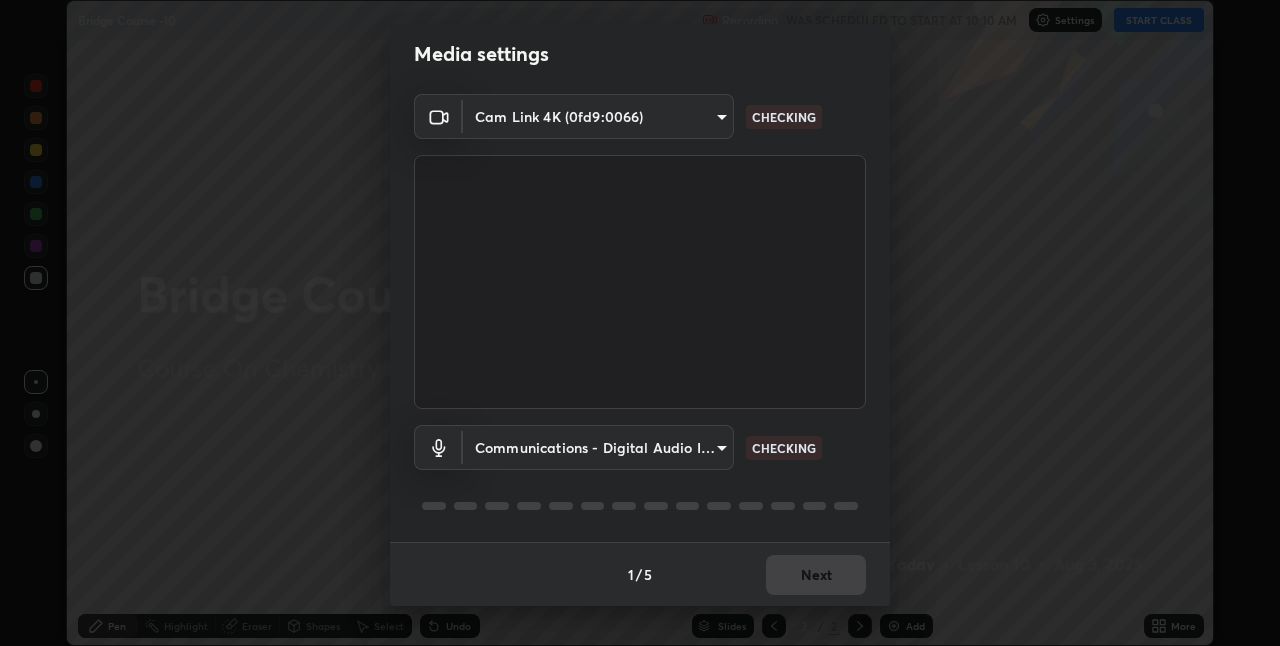 click on "Erase all Bridge Course -10 Recording WAS SCHEDULED TO START AT  10:10 AM Settings START CLASS Setting up your live class Bridge Course -10 • L10 of Course On Chemistry for Foundation class 8th 2026 [FIRST] [LAST] Pen Highlight Eraser Shapes Select Undo Slides 2 / 2 Add More No doubts shared Encourage your learners to ask a doubt for better clarity Report an issue Reason for reporting Buffering Chat not working Audio - Video sync issue Educator video quality low ​ Attach an image Report Media settings Cam Link 4K (0fd9:0066) 4325113f5150d2eb00f74217ab665fa957d37049b6e54c8d92697f499d53718f CHECKING Communications - Digital Audio Interface (Cam Link 4K) communications CHECKING 1 / 5 Next" at bounding box center [640, 323] 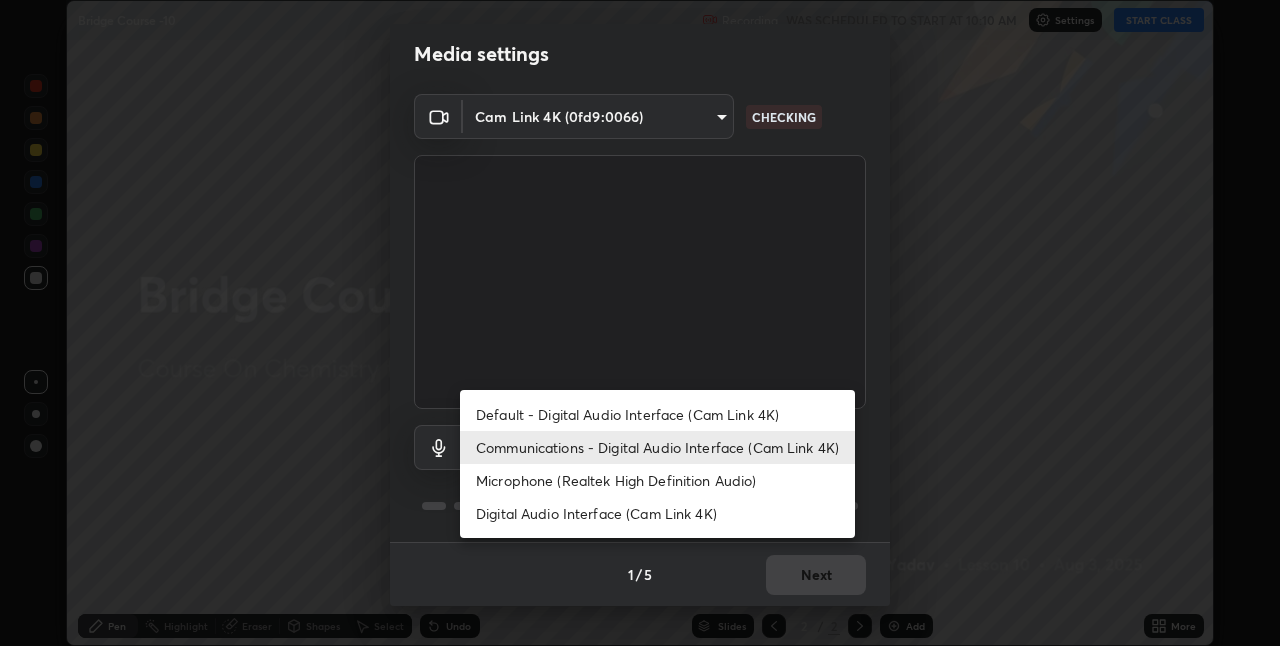 click on "Default - Digital Audio Interface (Cam Link 4K)" at bounding box center [657, 414] 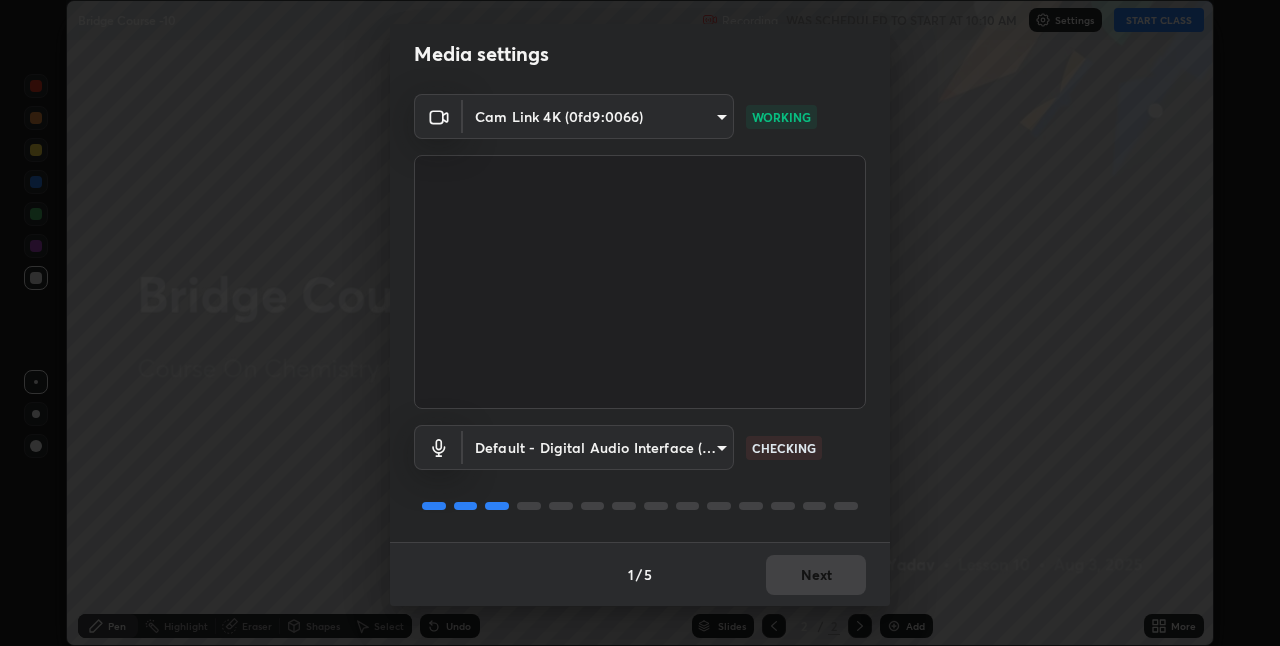 click on "Erase all Bridge Course -10 Recording WAS SCHEDULED TO START AT  10:10 AM Settings START CLASS Setting up your live class Bridge Course -10 • L10 of Course On Chemistry for Foundation class 8th 2026 [FIRST] [LAST] Pen Highlight Eraser Shapes Select Undo Slides 2 / 2 Add More No doubts shared Encourage your learners to ask a doubt for better clarity Report an issue Reason for reporting Buffering Chat not working Audio - Video sync issue Educator video quality low ​ Attach an image Report Media settings Cam Link 4K (0fd9:0066) 4325113f5150d2eb00f74217ab665fa957d37049b6e54c8d92697f499d53718f WORKING Default - Digital Audio Interface (Cam Link 4K) default CHECKING 1 / 5 Next" at bounding box center [640, 323] 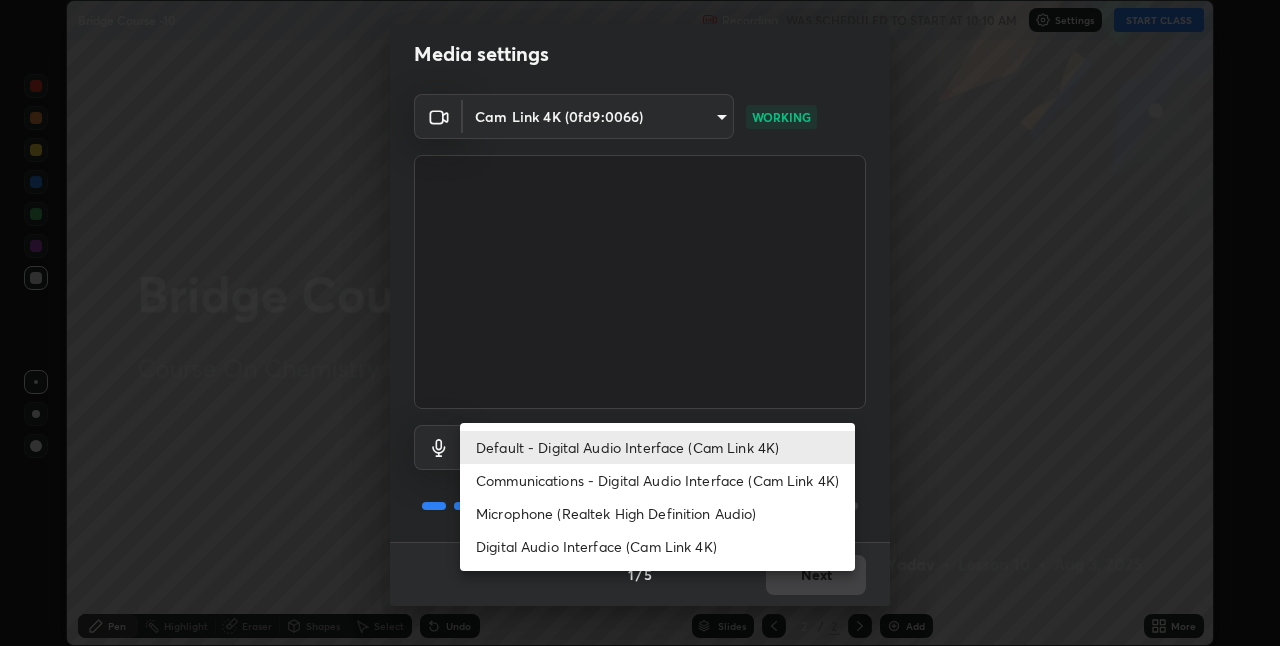 click on "Communications - Digital Audio Interface (Cam Link 4K)" at bounding box center [657, 480] 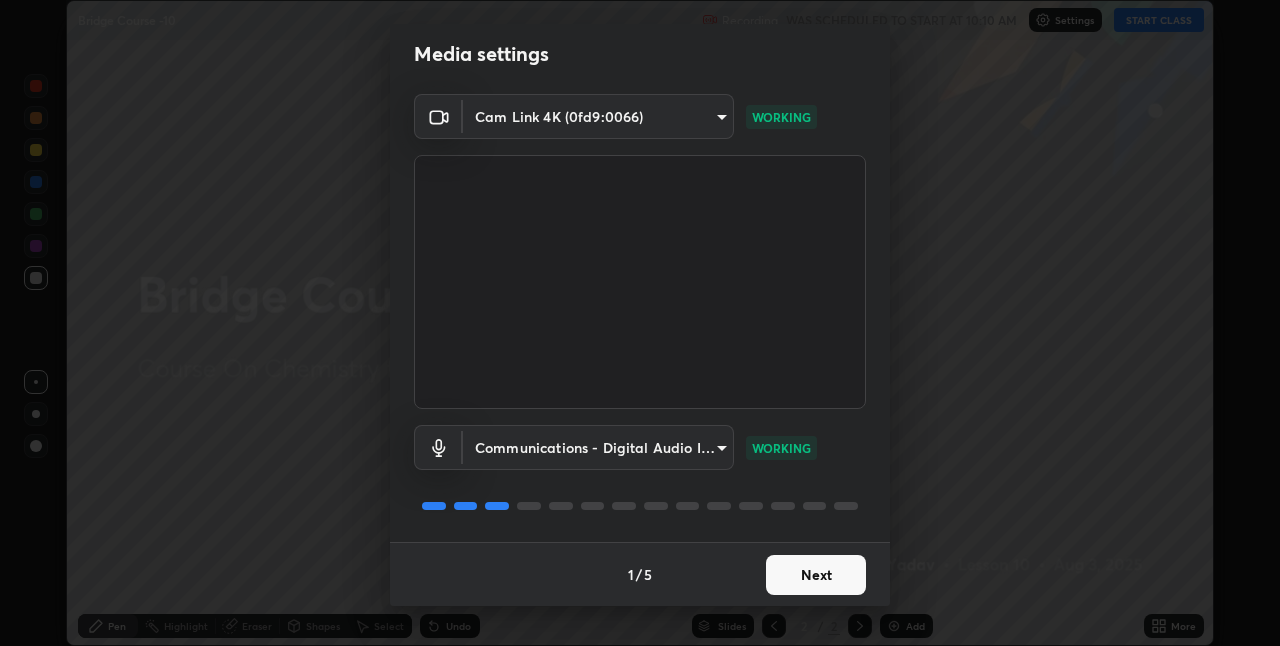 click on "Next" at bounding box center [816, 575] 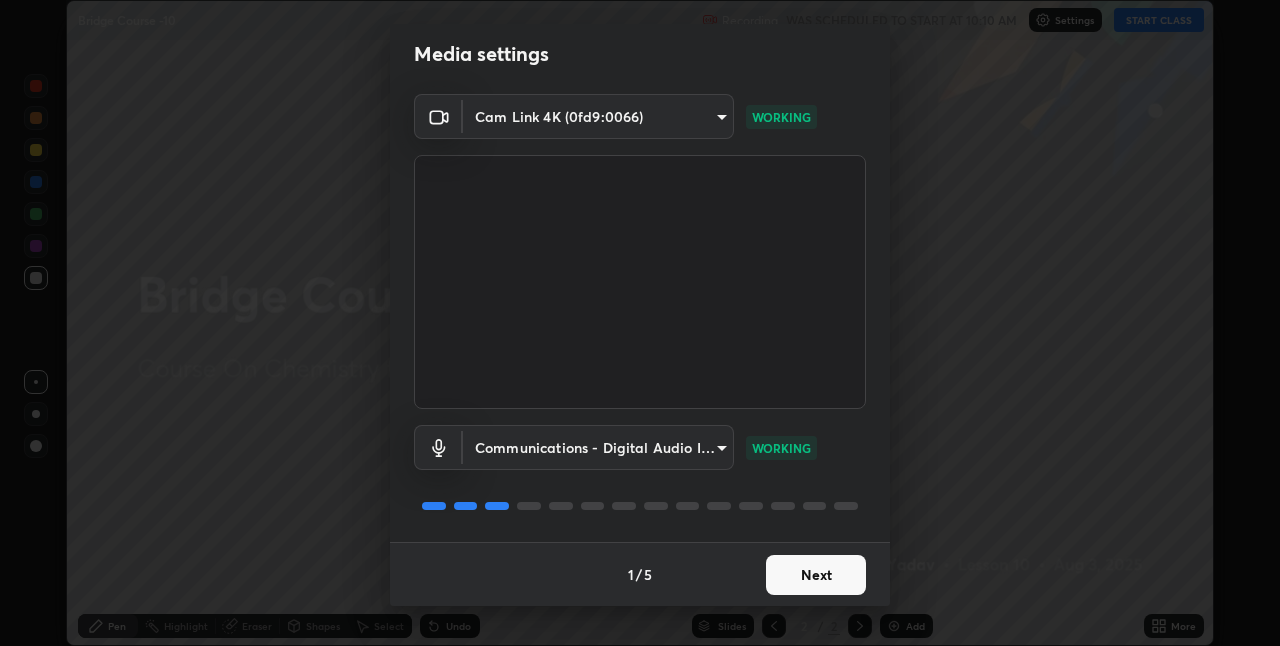 scroll, scrollTop: 0, scrollLeft: 0, axis: both 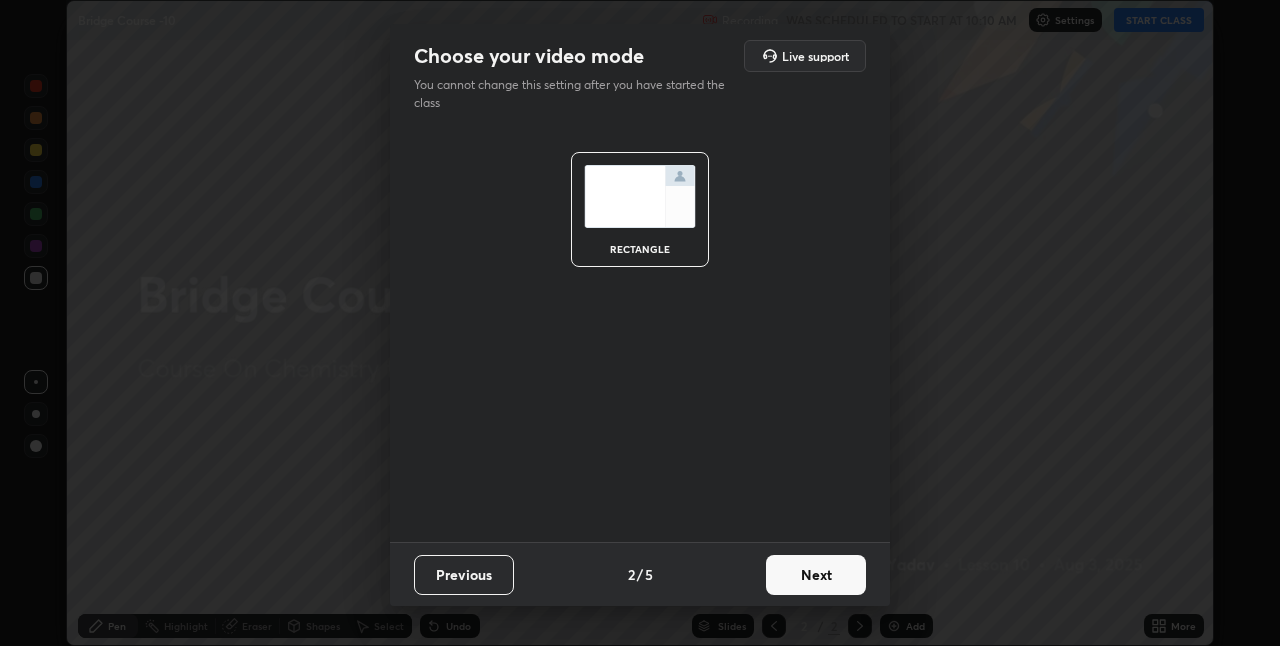 click on "Next" at bounding box center [816, 575] 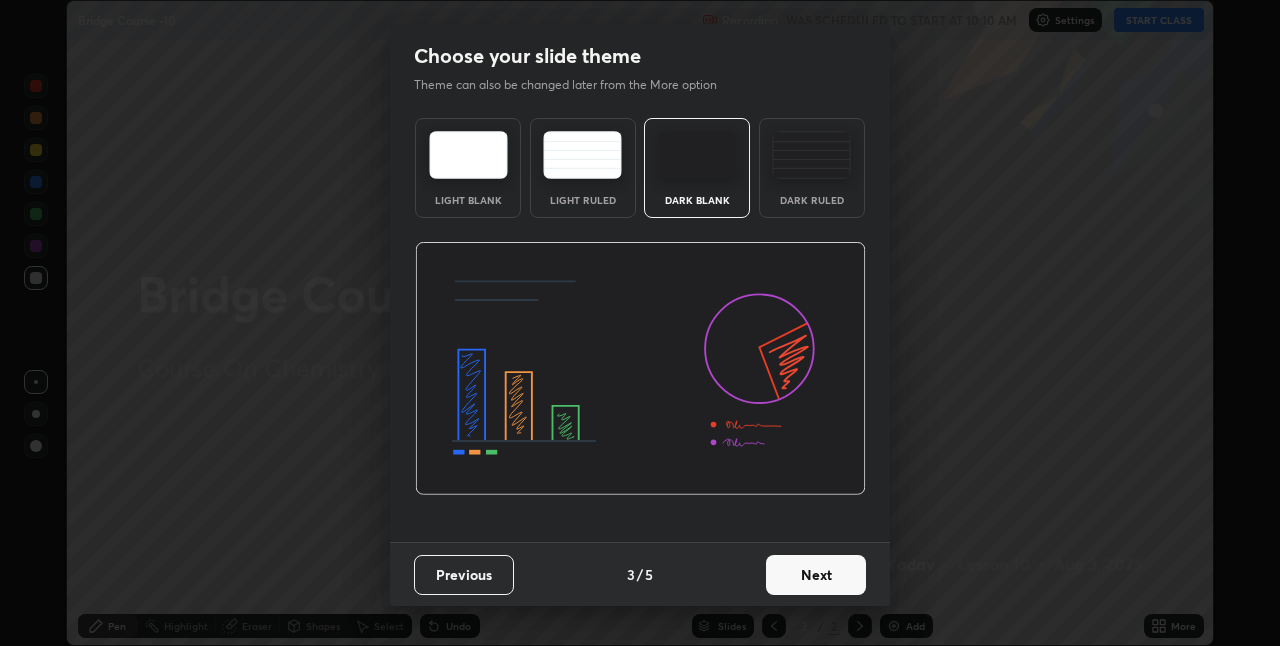 click on "Next" at bounding box center (816, 575) 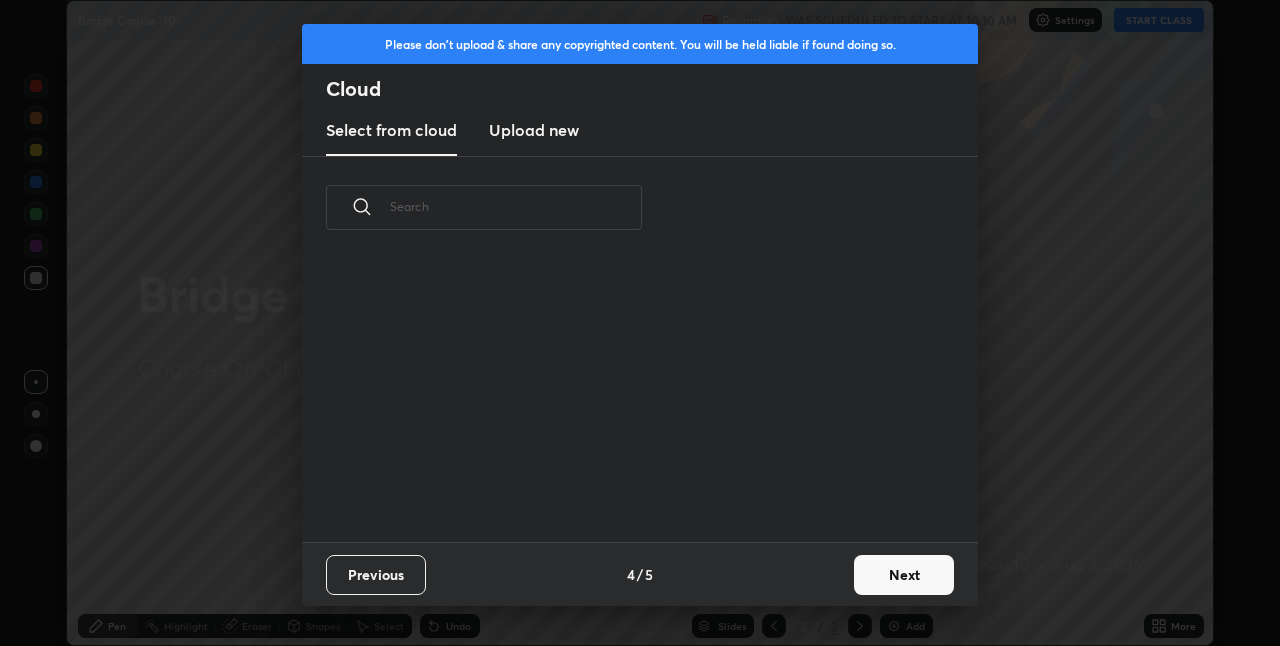 click on "Next" at bounding box center (904, 575) 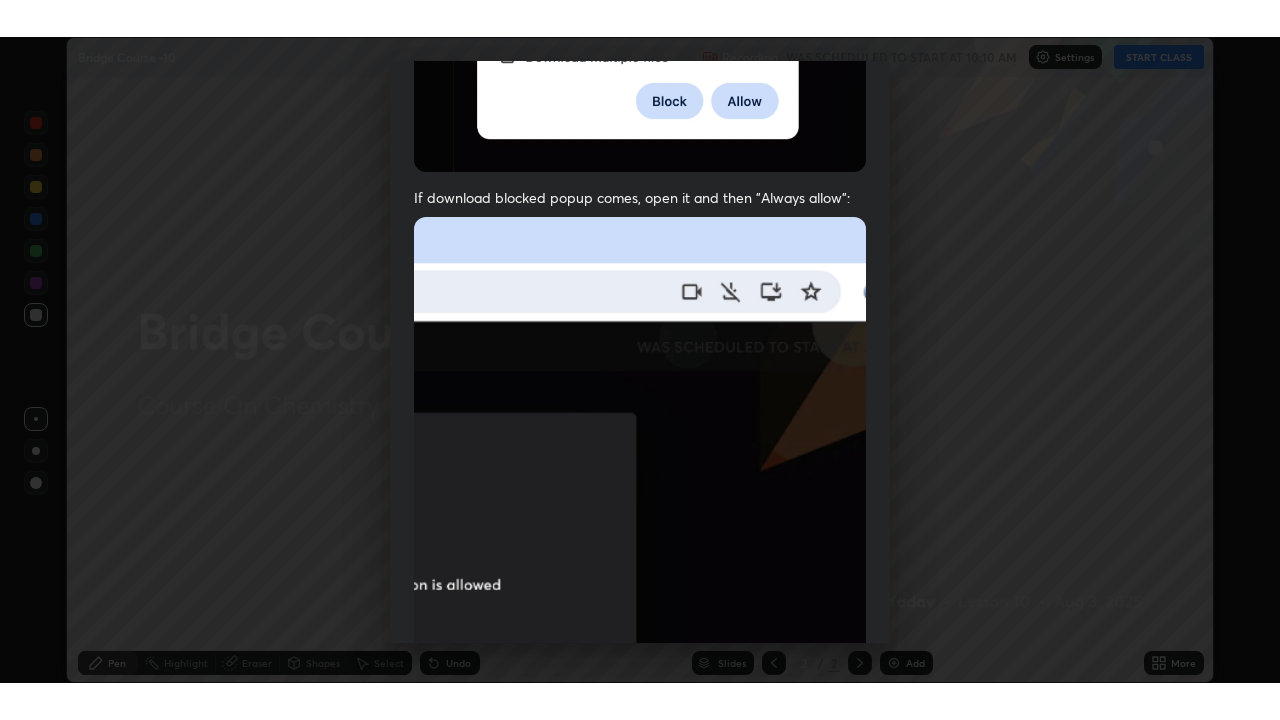 scroll, scrollTop: 418, scrollLeft: 0, axis: vertical 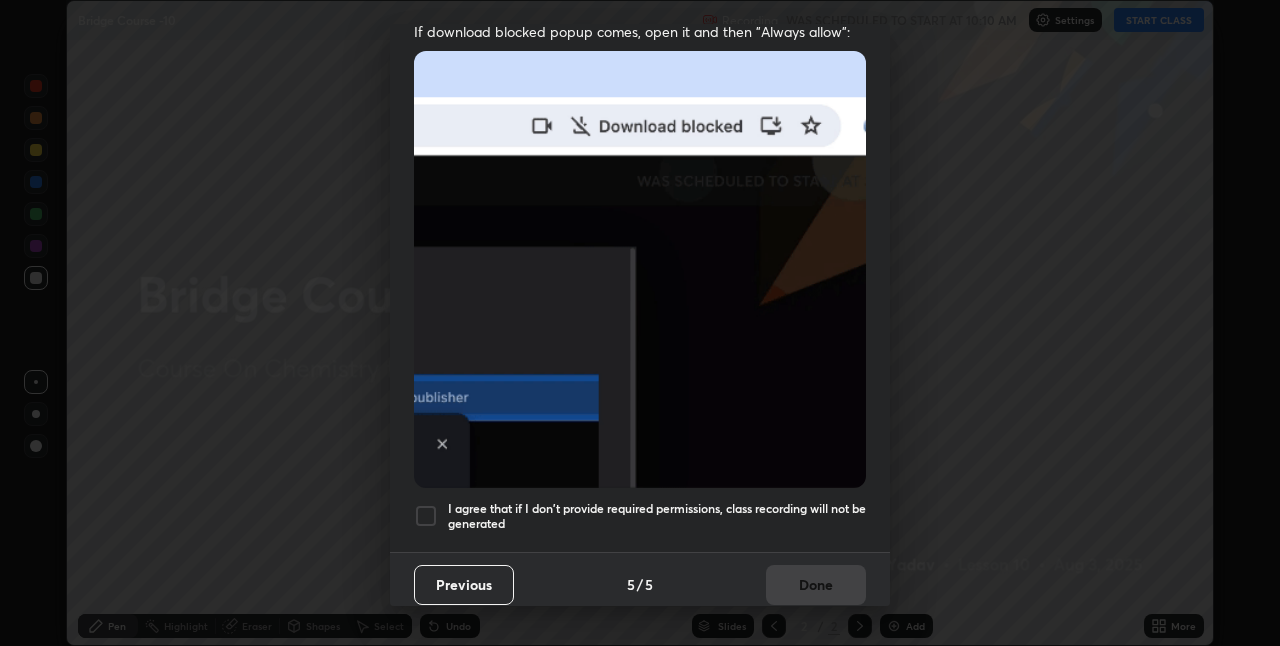 click at bounding box center (426, 516) 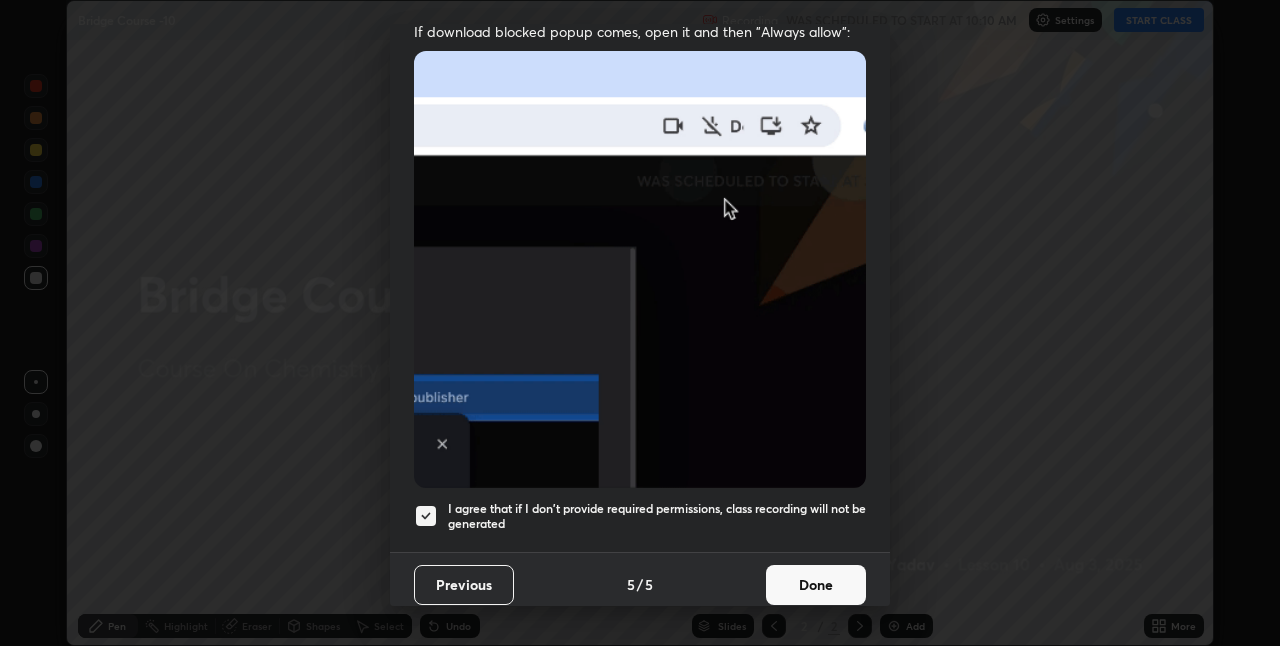 click on "Done" at bounding box center (816, 585) 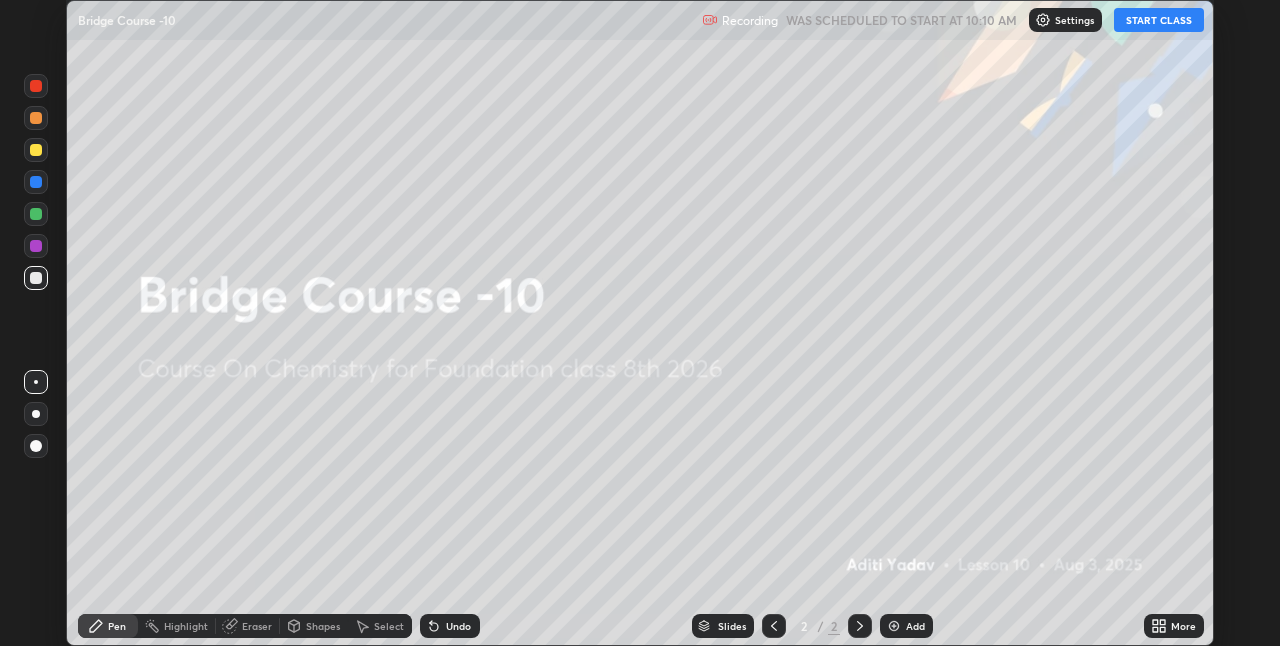 click on "START CLASS" at bounding box center [1159, 20] 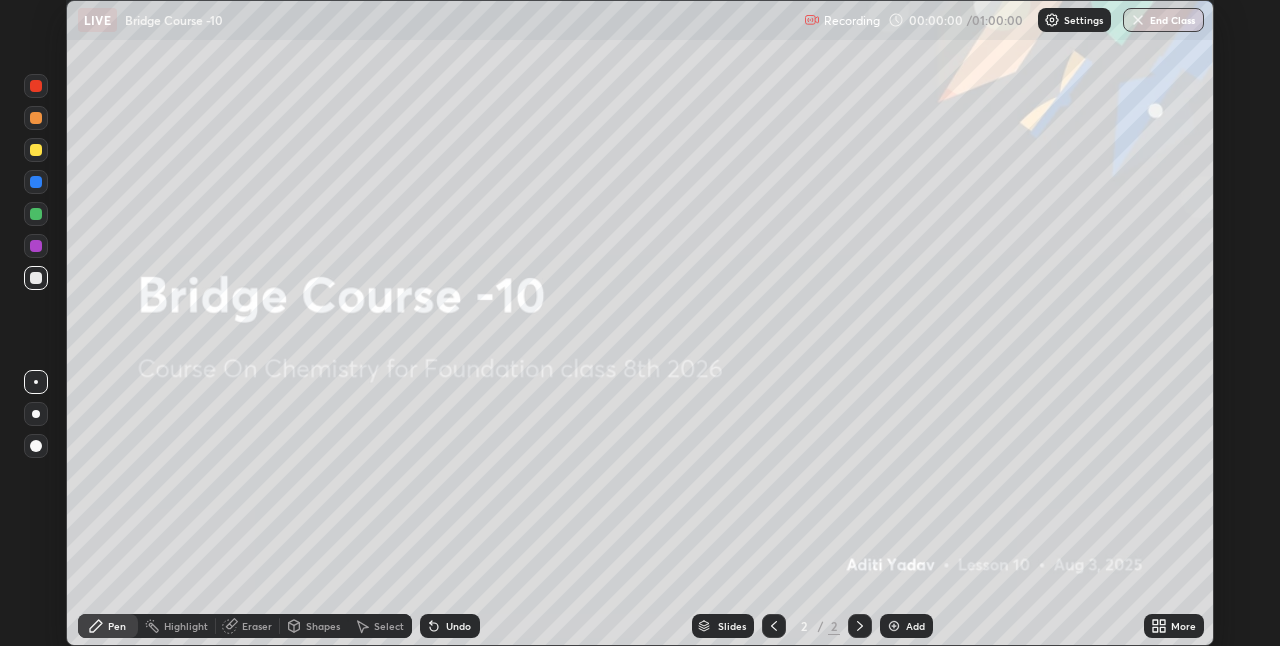 click on "More" at bounding box center [1183, 626] 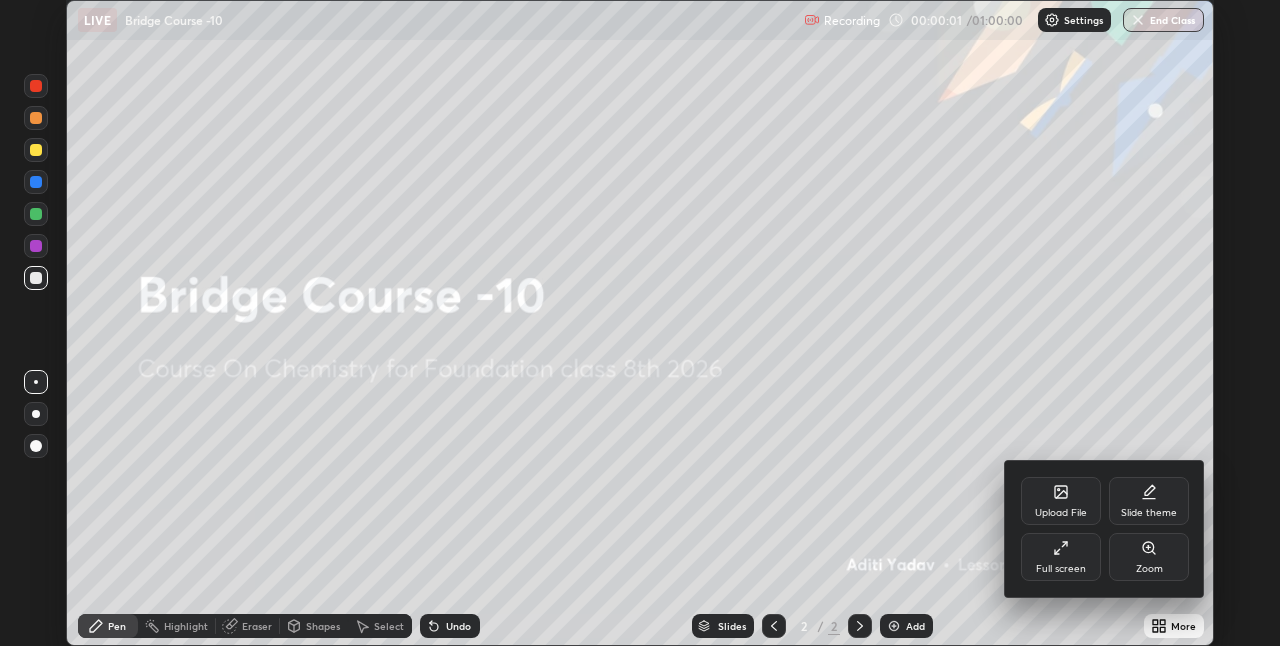 click 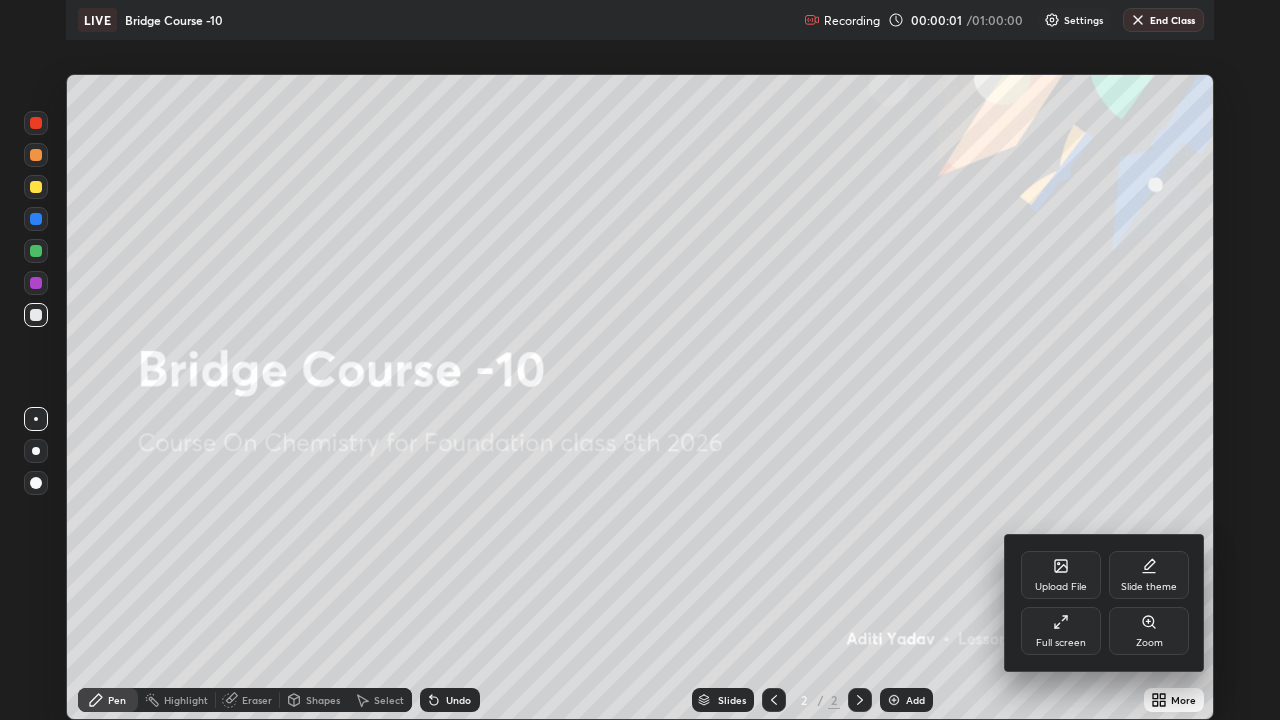scroll, scrollTop: 99280, scrollLeft: 98720, axis: both 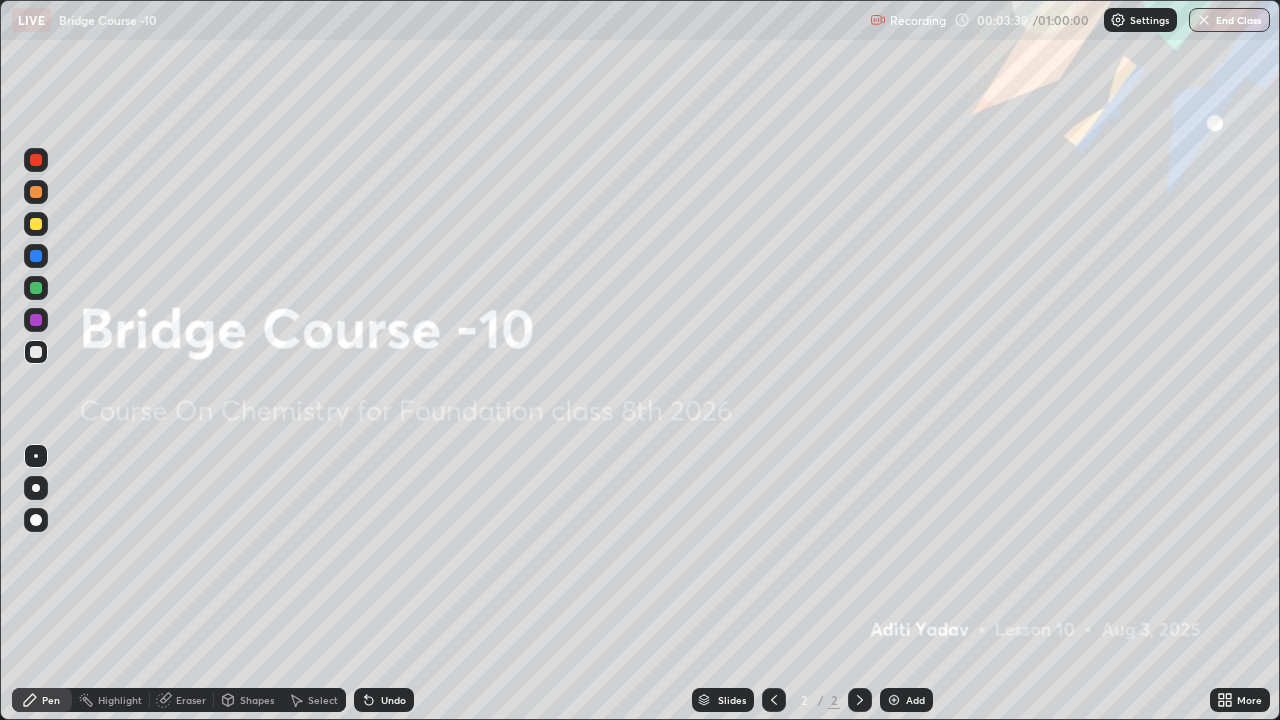 click on "Add" at bounding box center [915, 700] 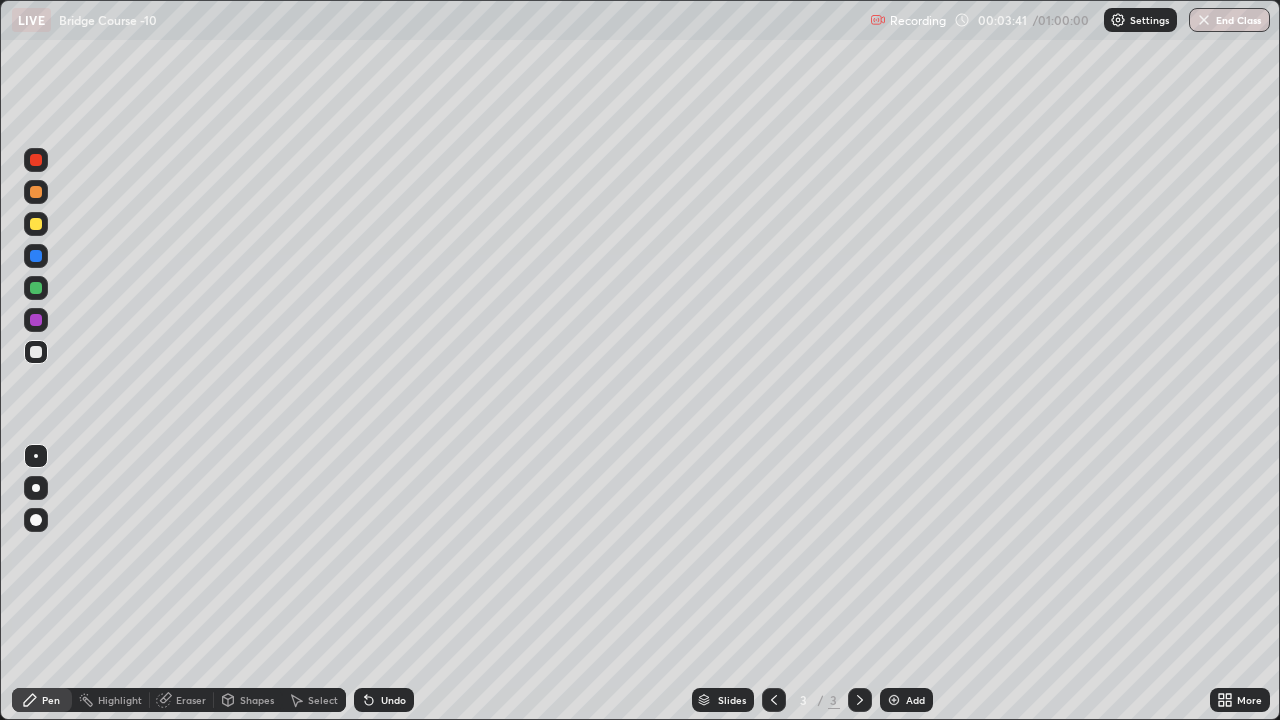 click at bounding box center (36, 224) 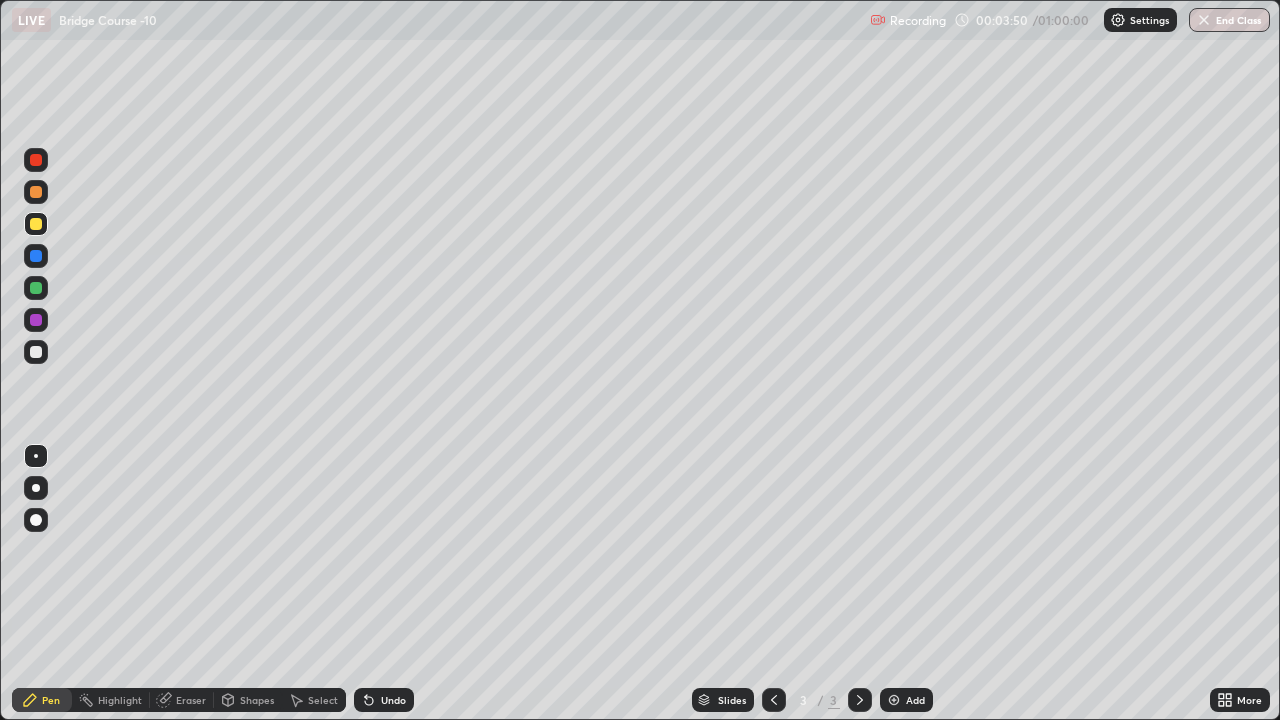 click at bounding box center [36, 288] 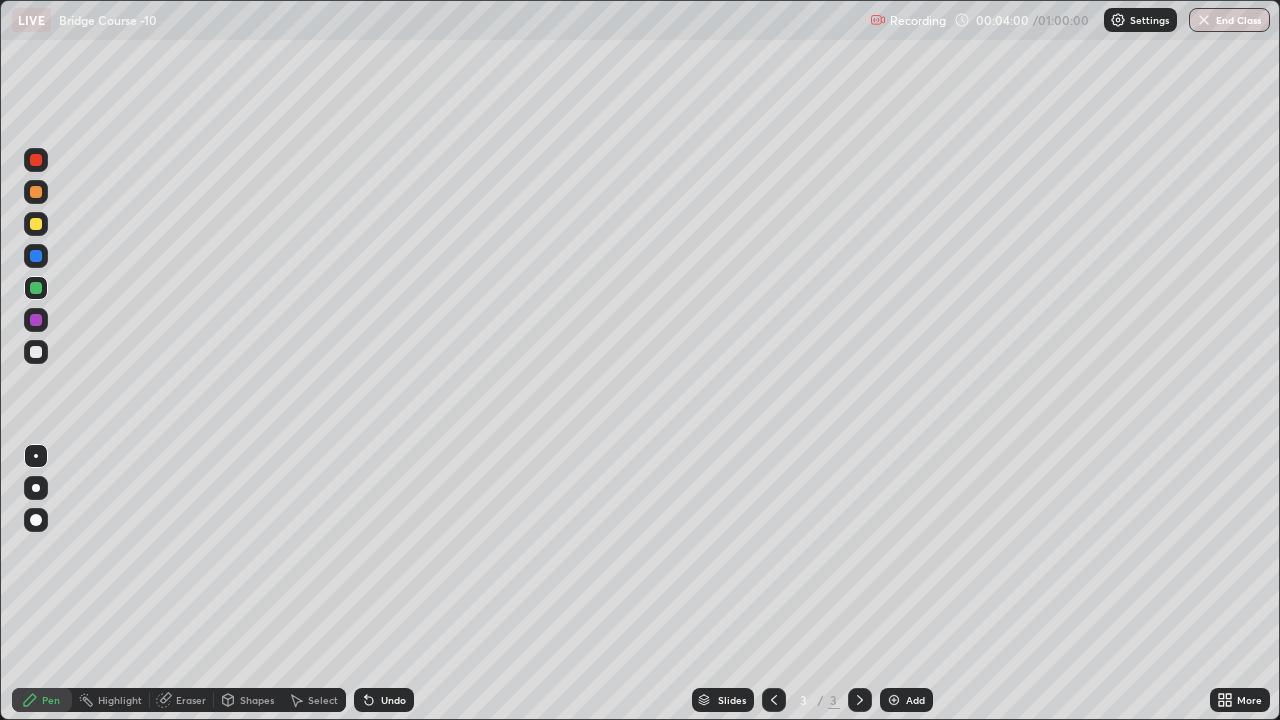 click on "Undo" at bounding box center [380, 700] 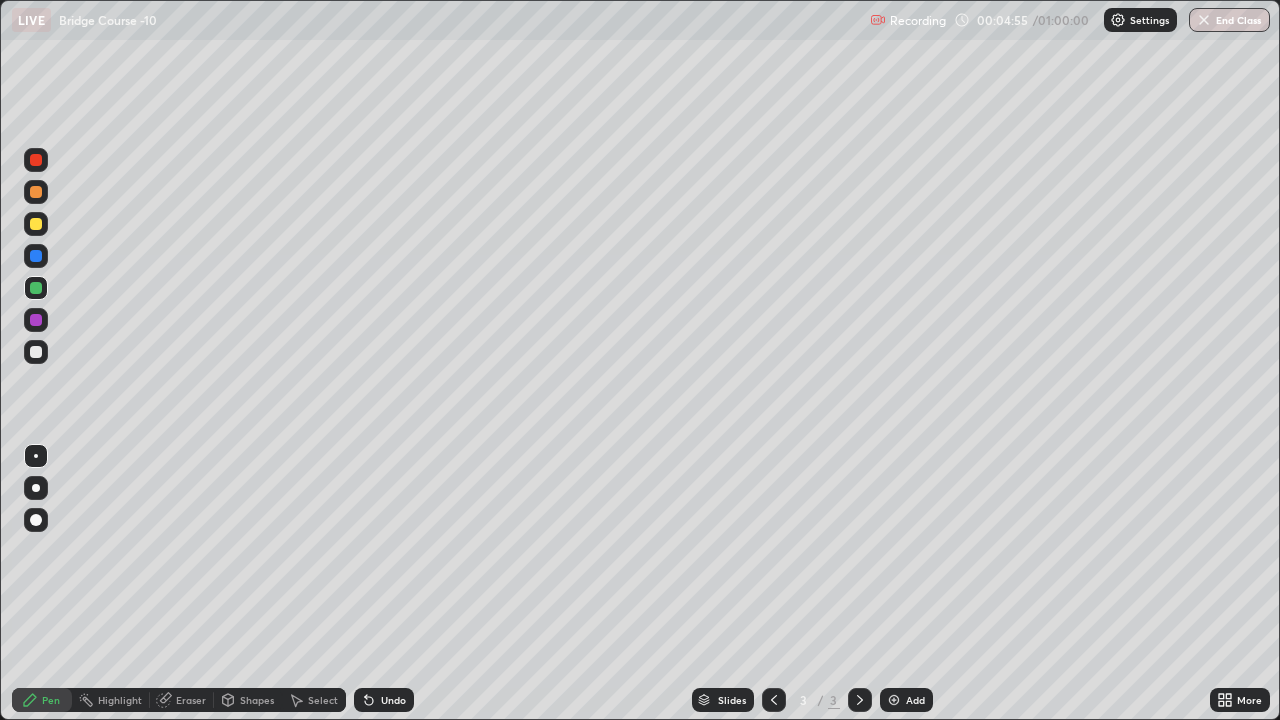 click at bounding box center (36, 224) 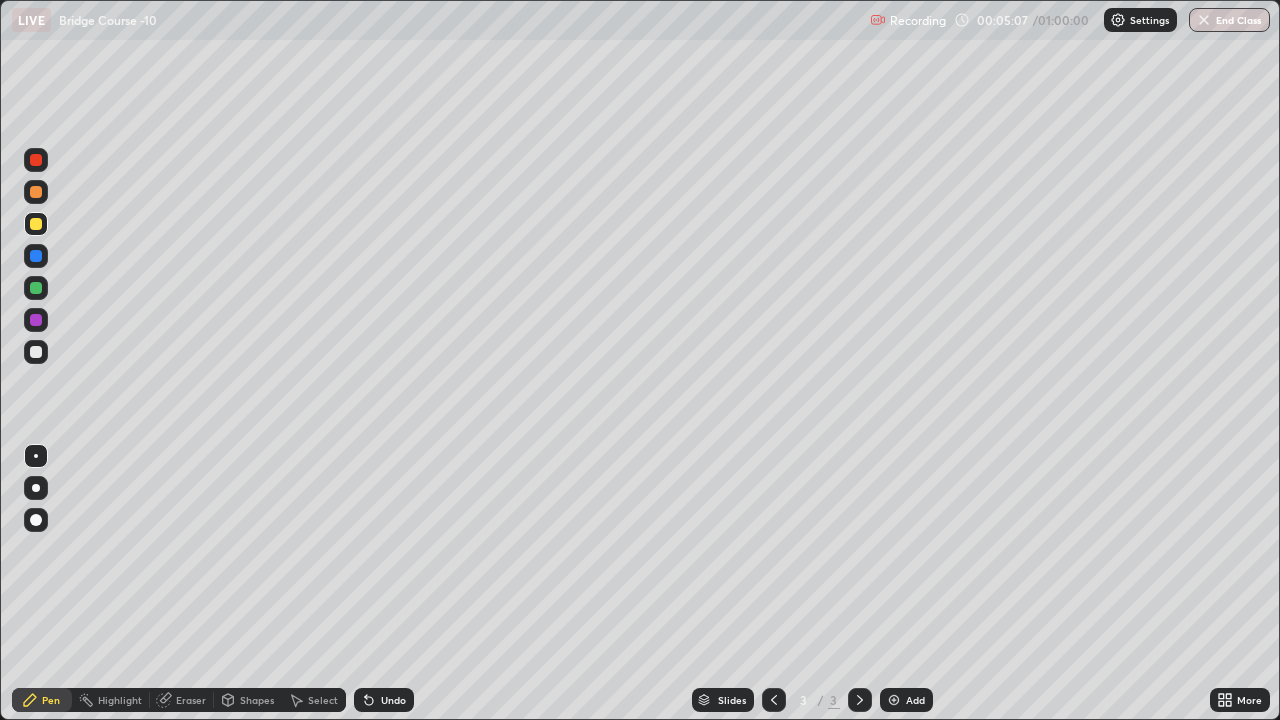 click at bounding box center (36, 320) 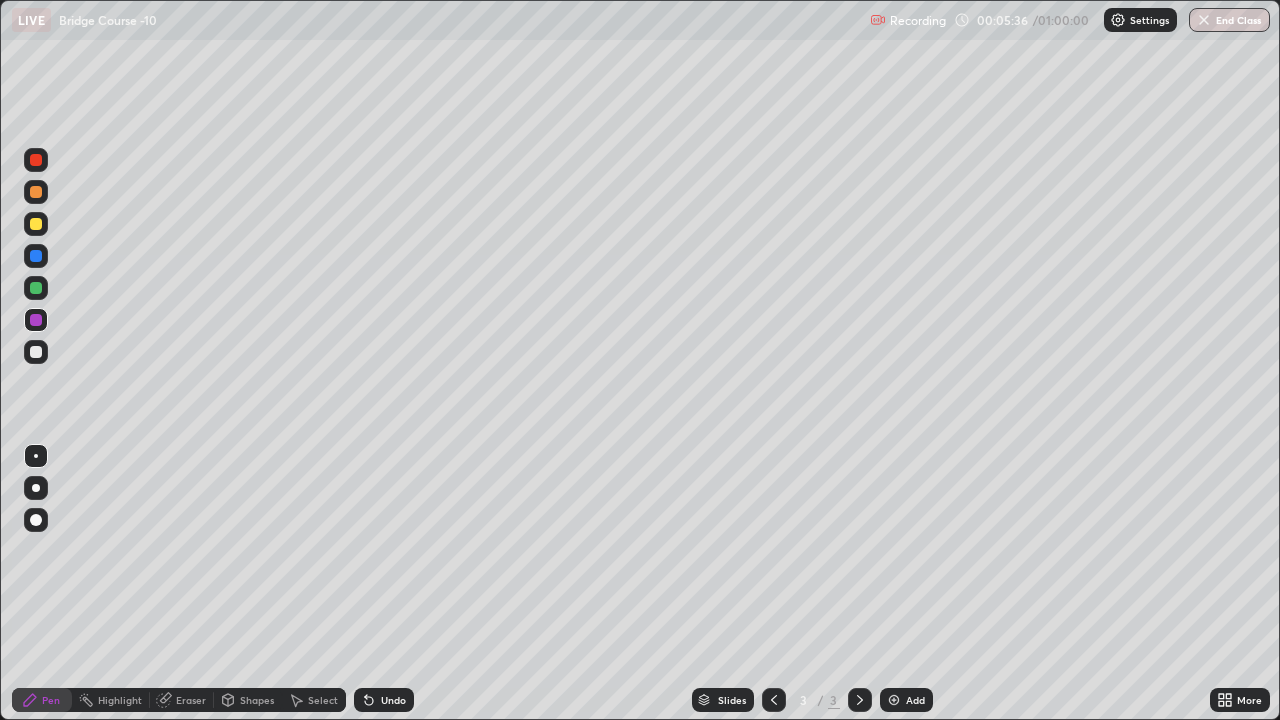 click at bounding box center [36, 288] 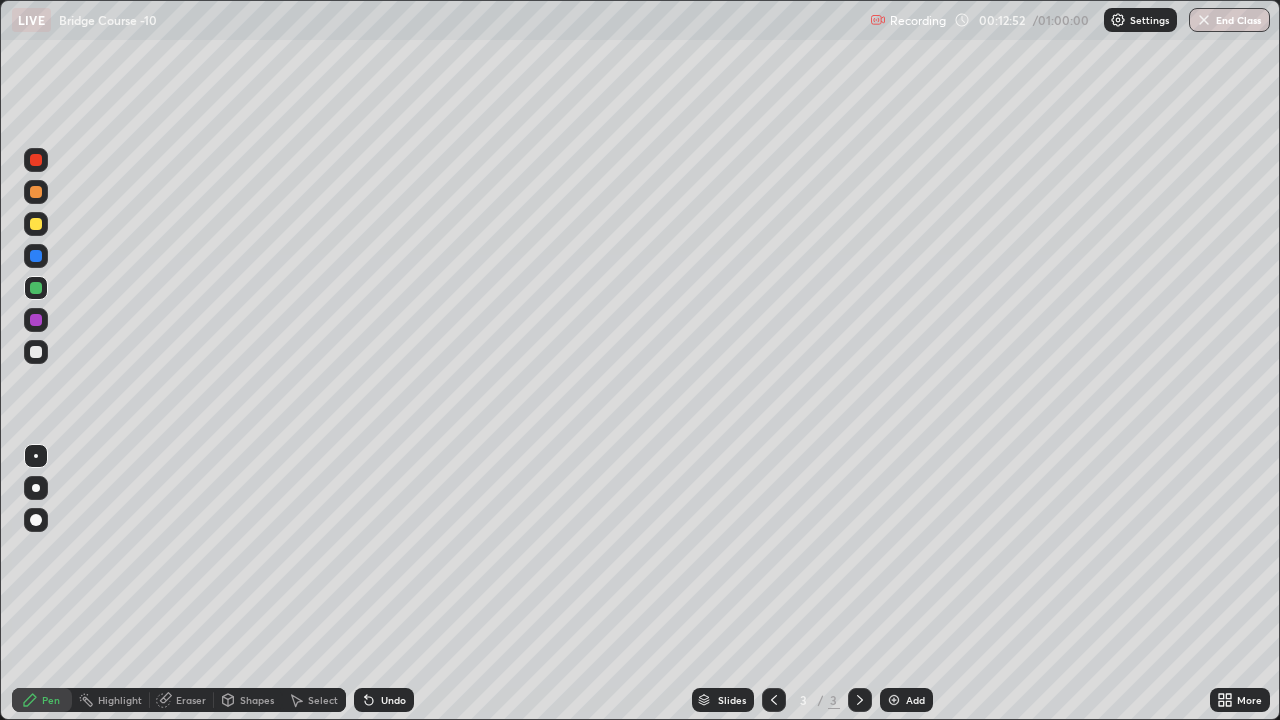 click at bounding box center [36, 256] 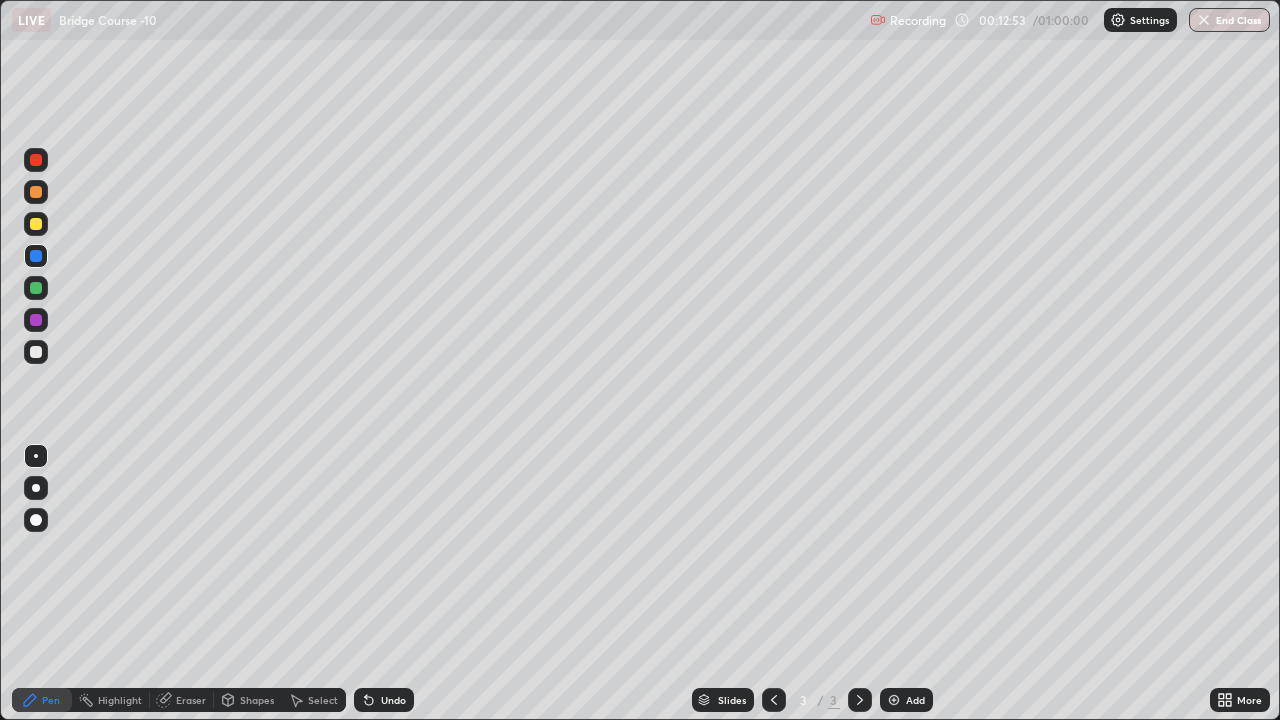click at bounding box center (36, 224) 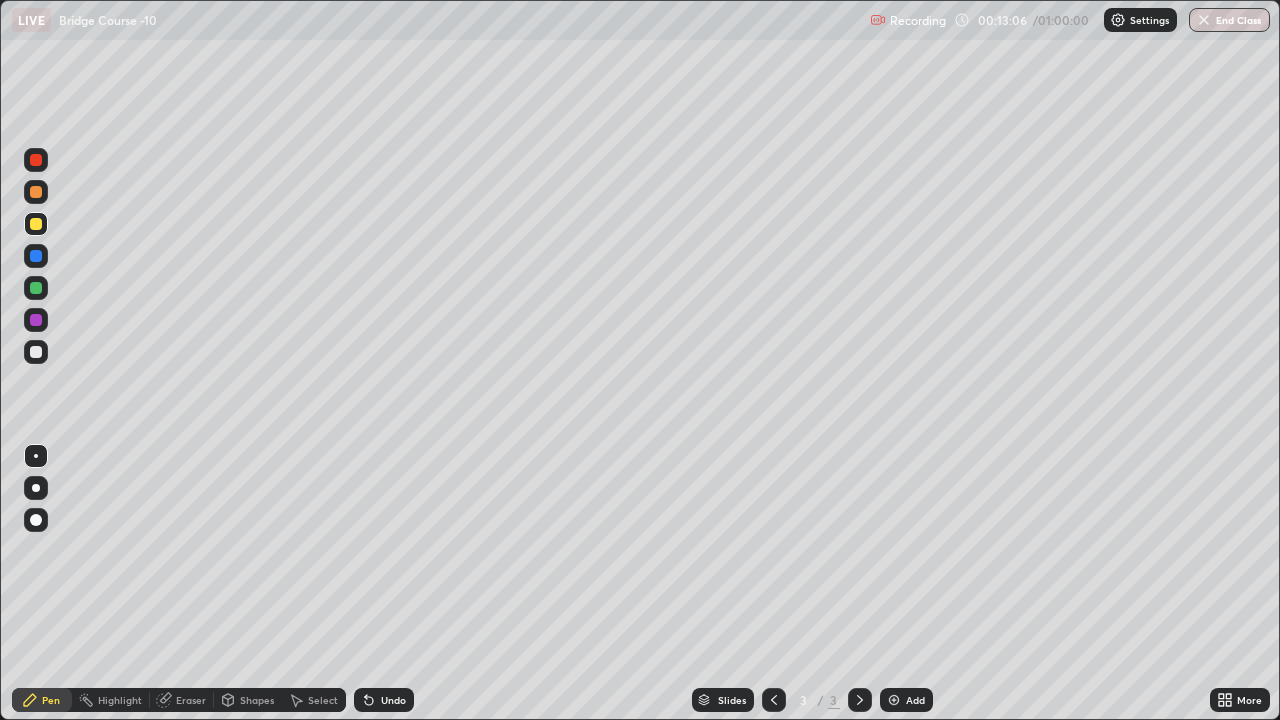 click at bounding box center (36, 320) 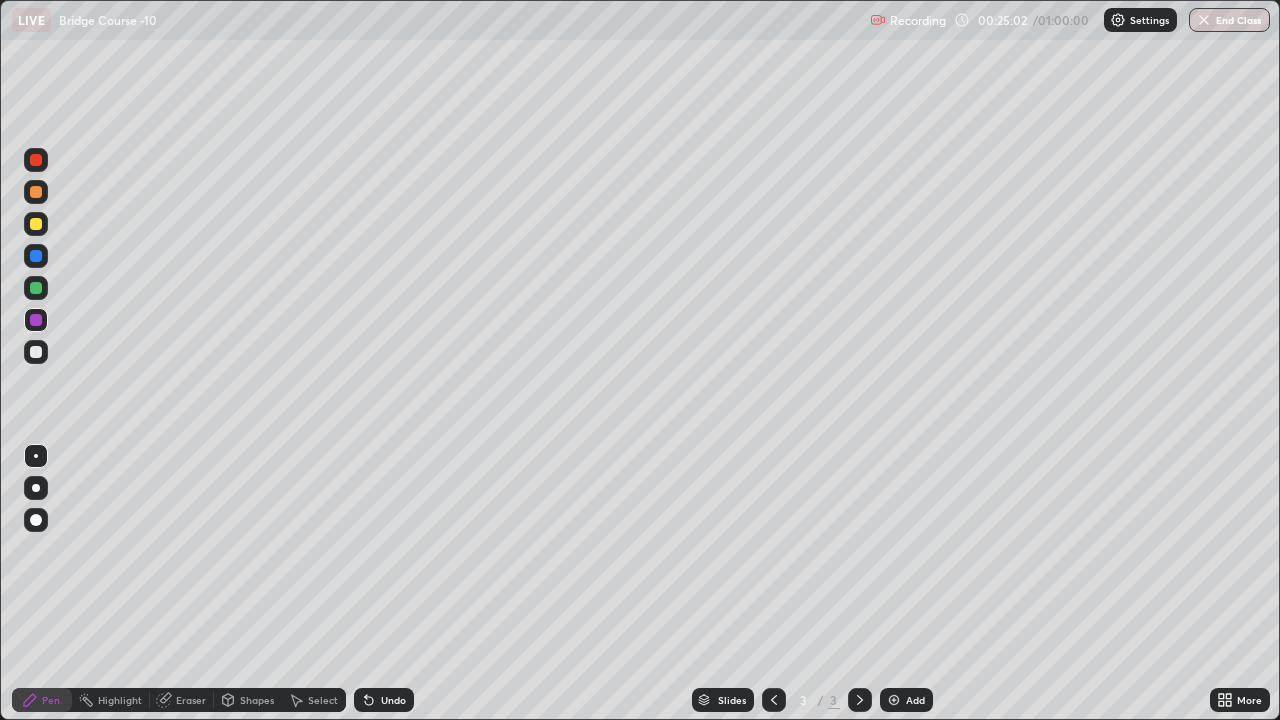 click at bounding box center (894, 700) 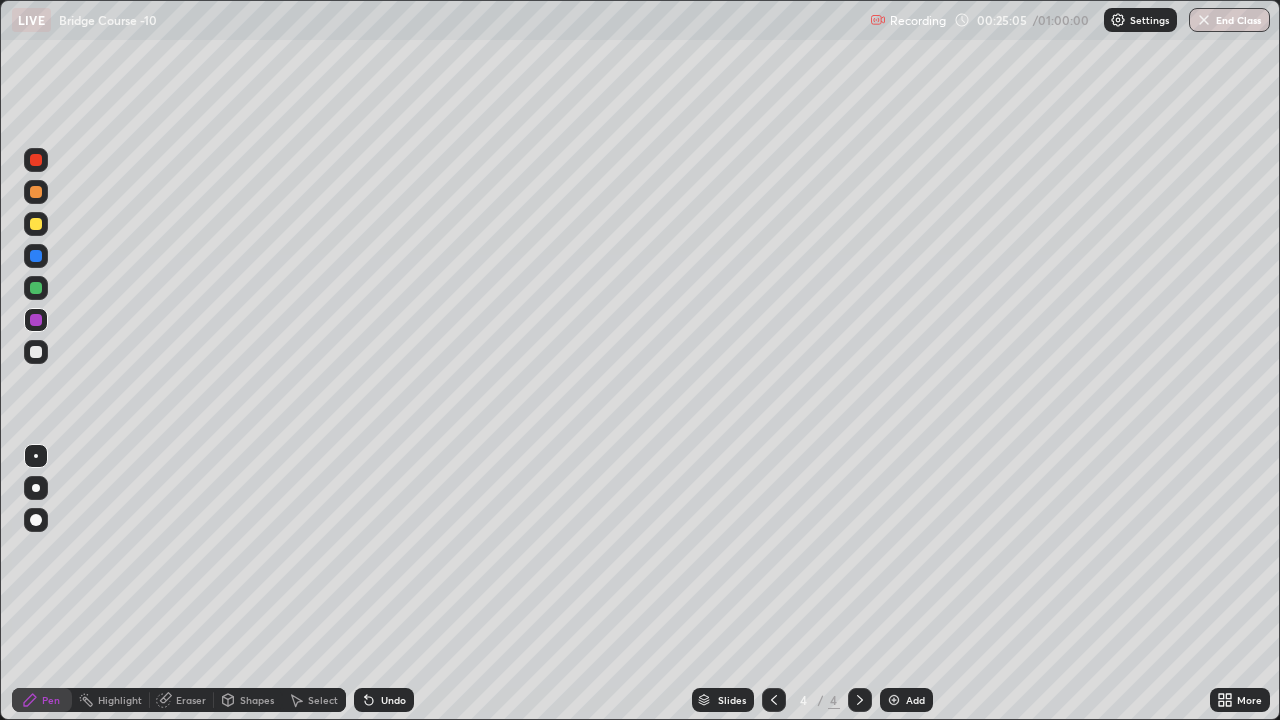 click at bounding box center (36, 192) 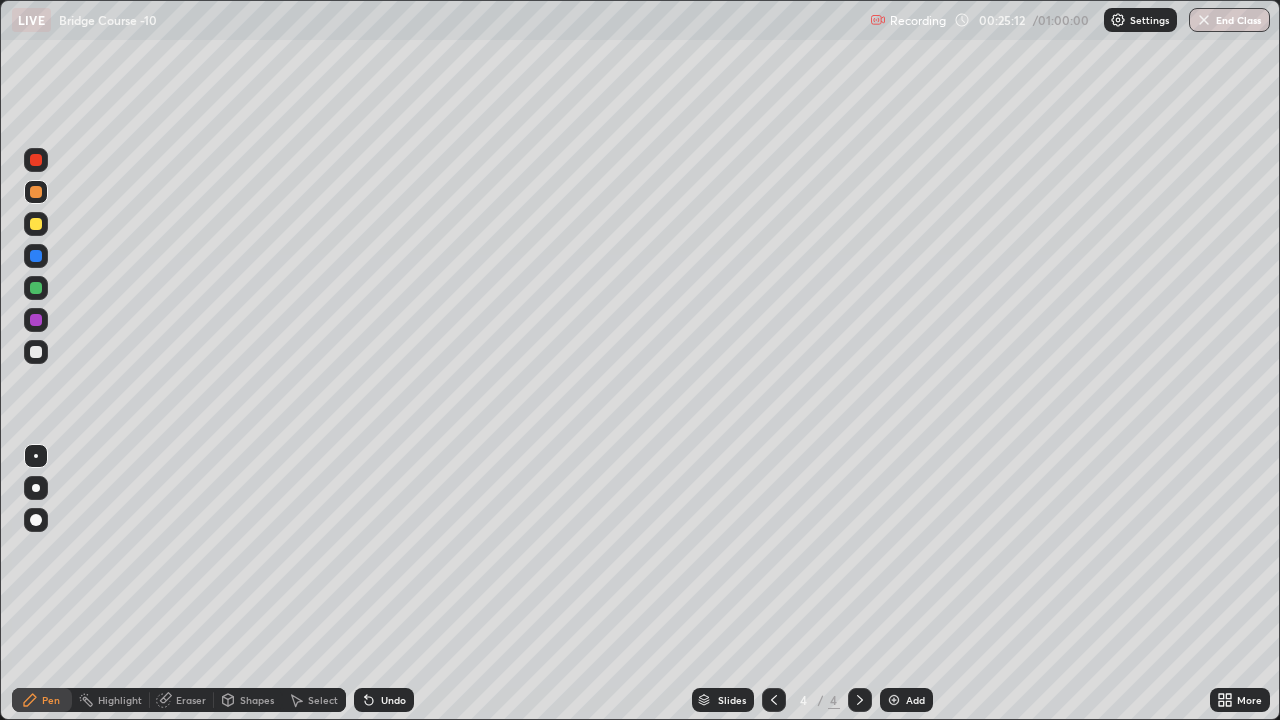 click at bounding box center [36, 256] 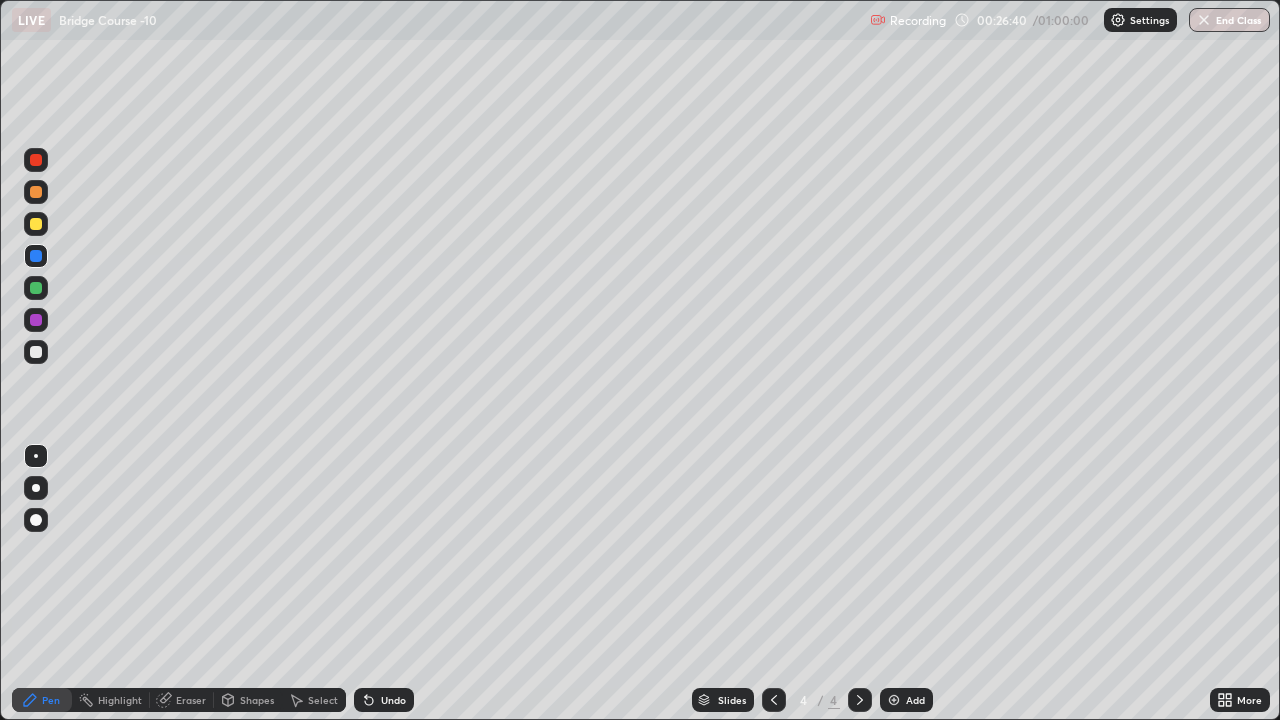 click at bounding box center [36, 320] 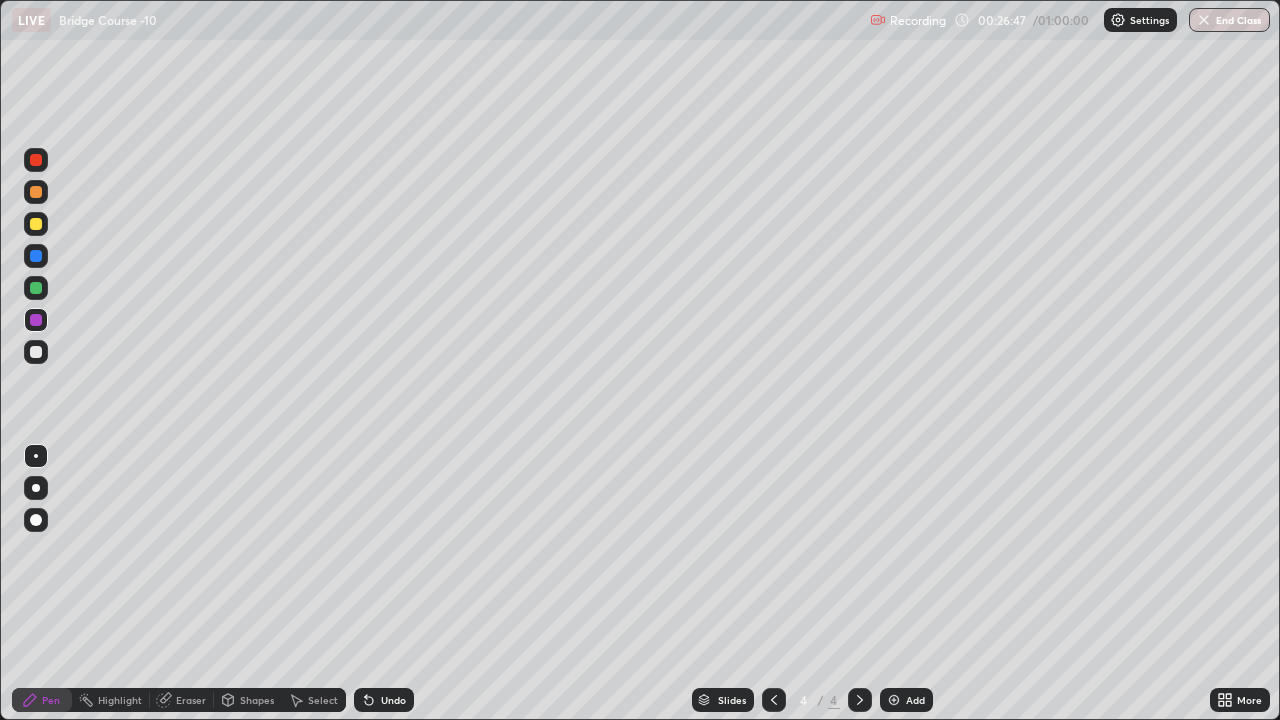 click at bounding box center [36, 224] 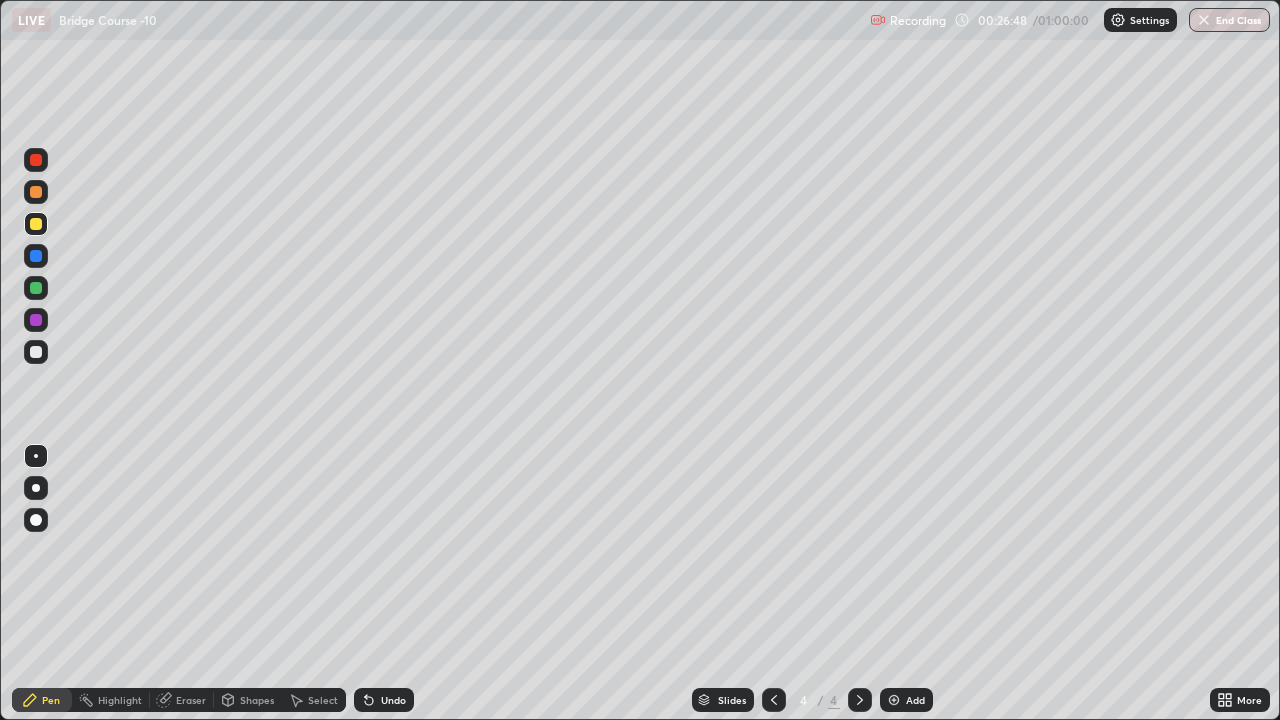 click at bounding box center [36, 192] 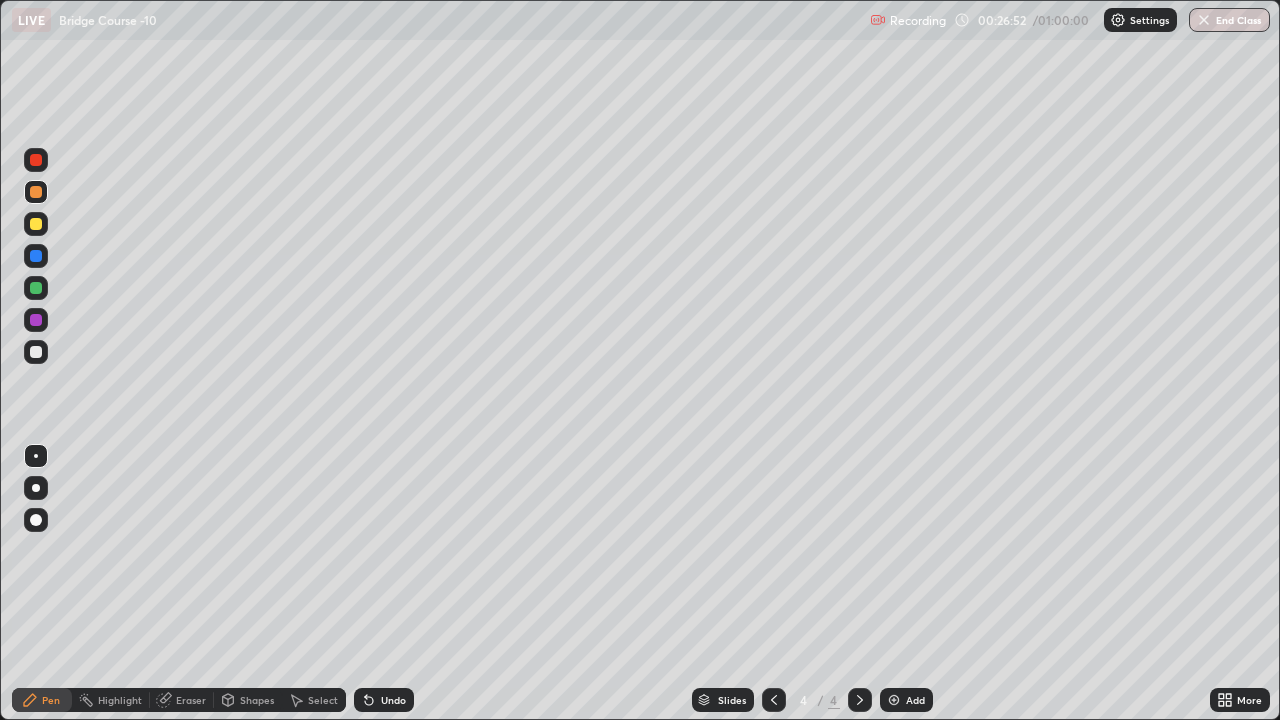 click at bounding box center [36, 224] 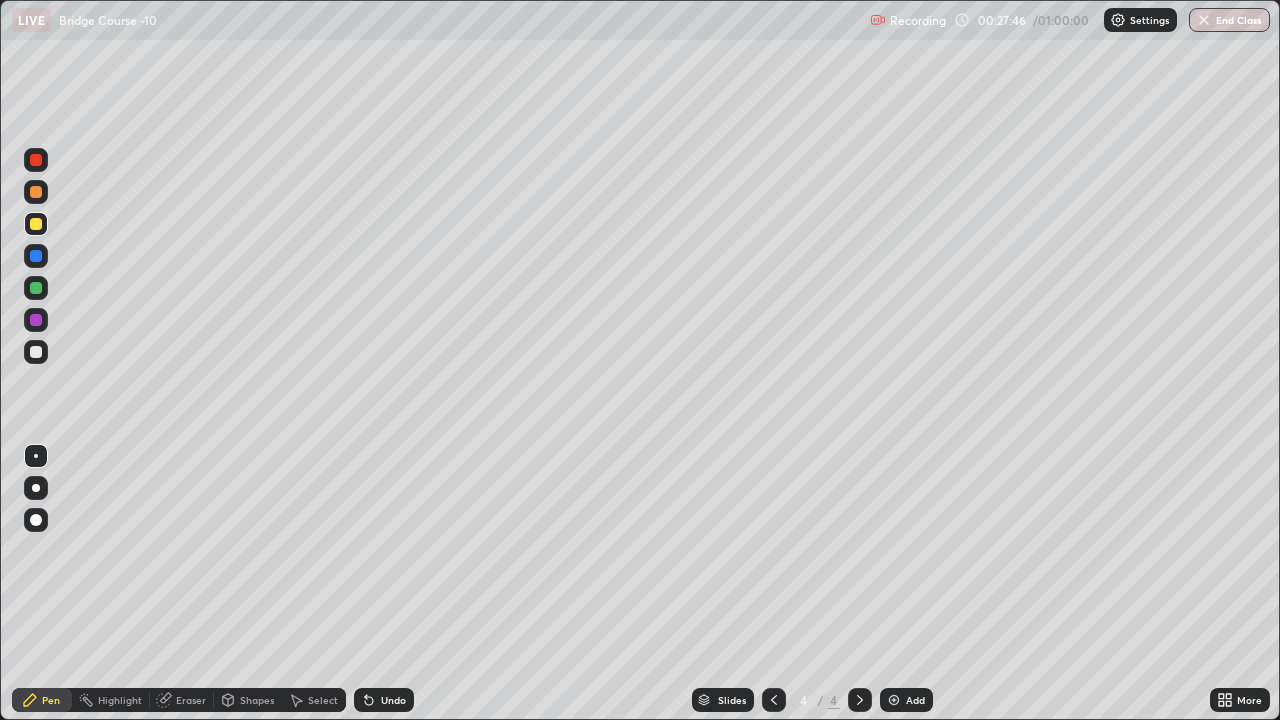 click at bounding box center (36, 352) 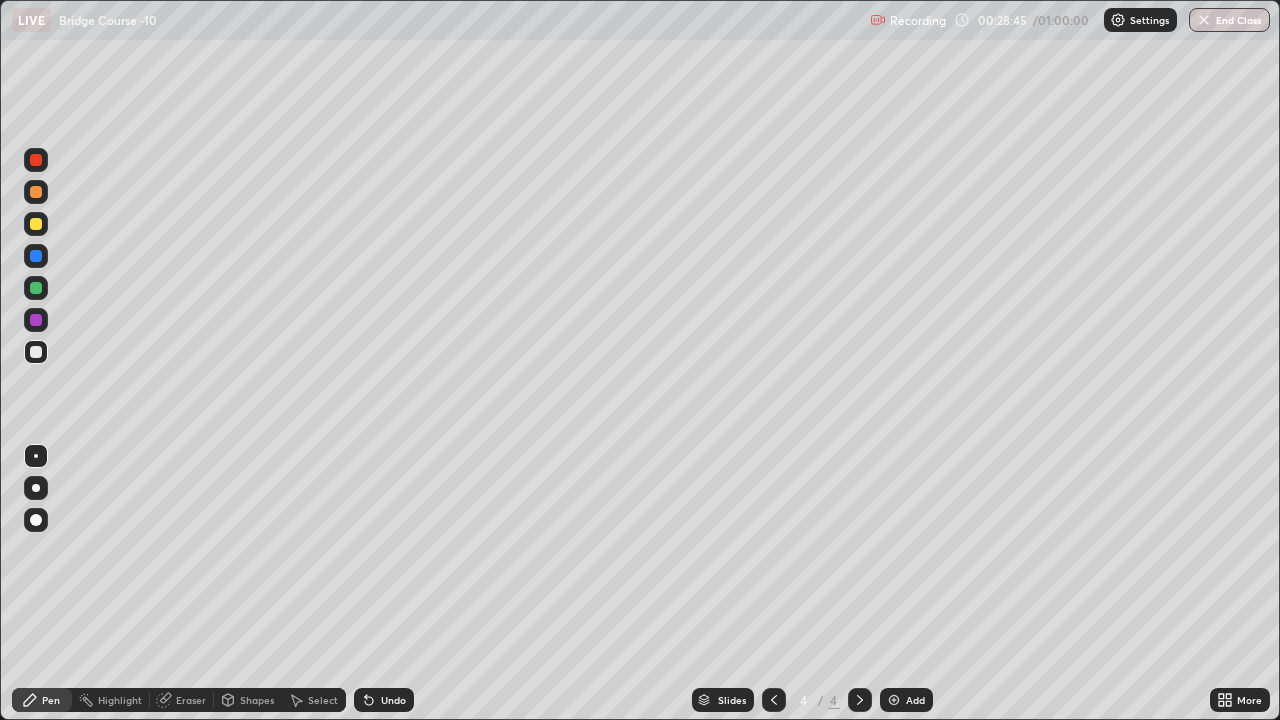 click at bounding box center [36, 192] 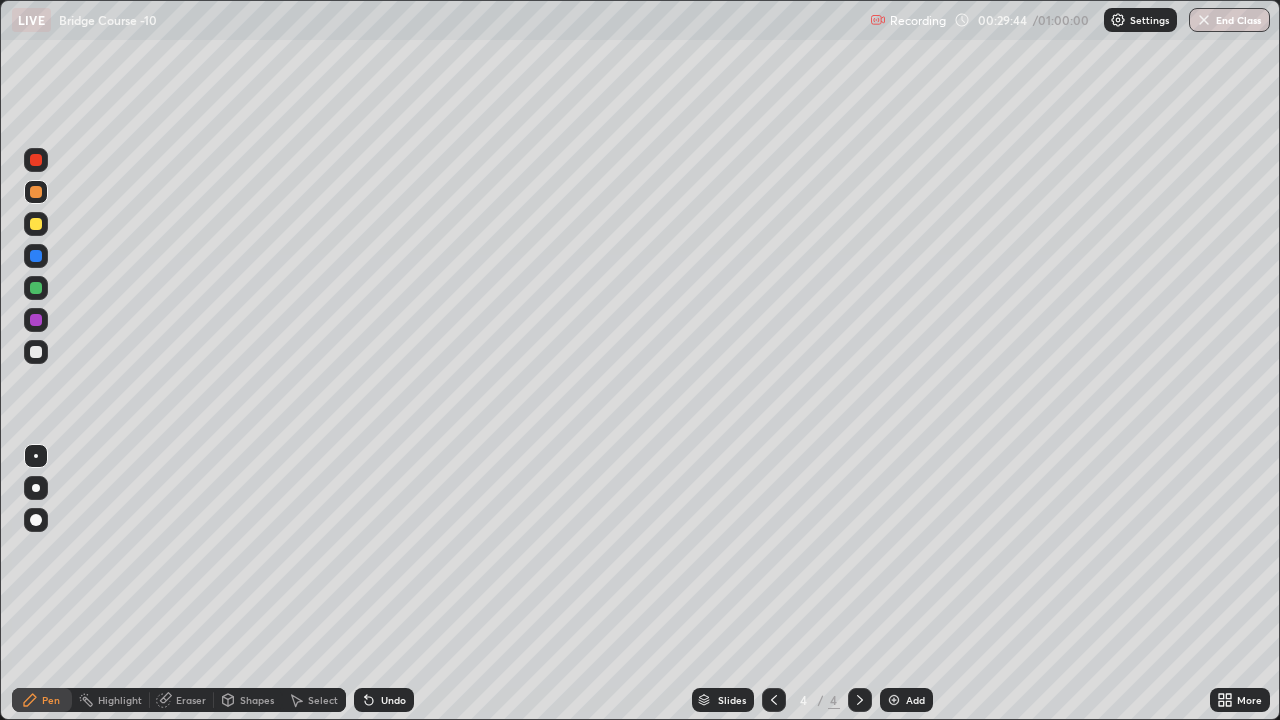 click at bounding box center [36, 256] 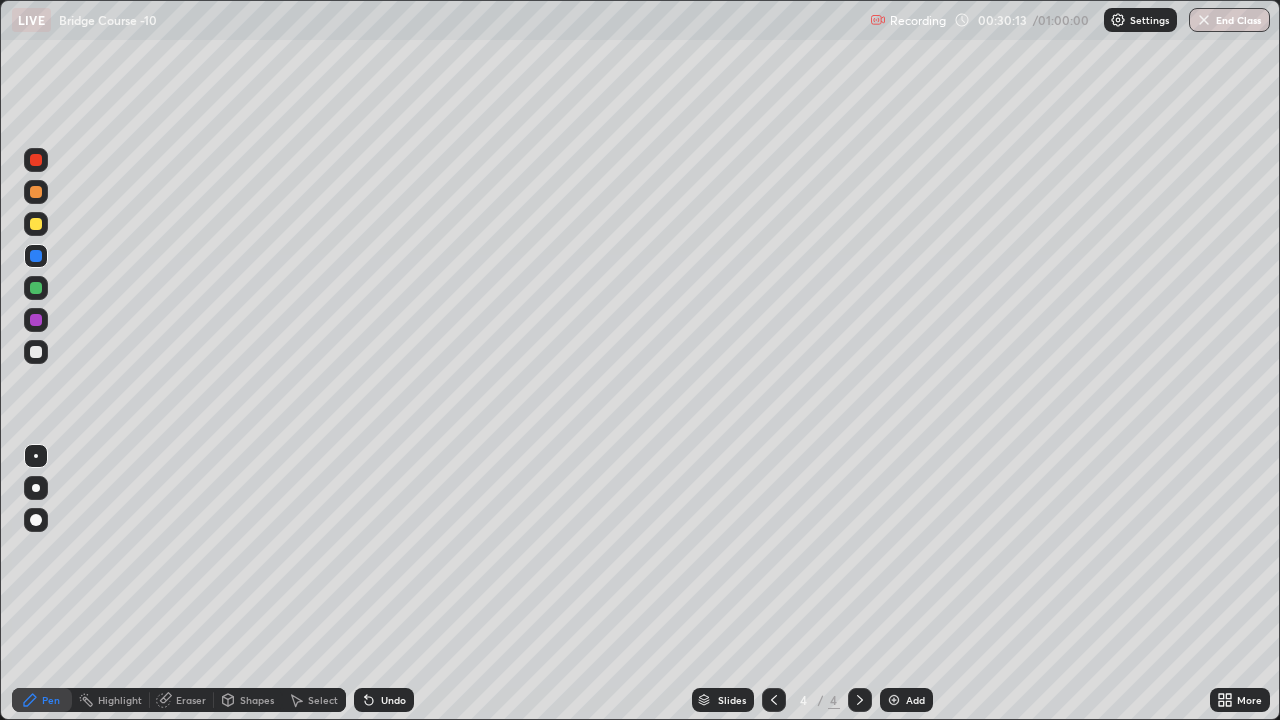 click at bounding box center [36, 288] 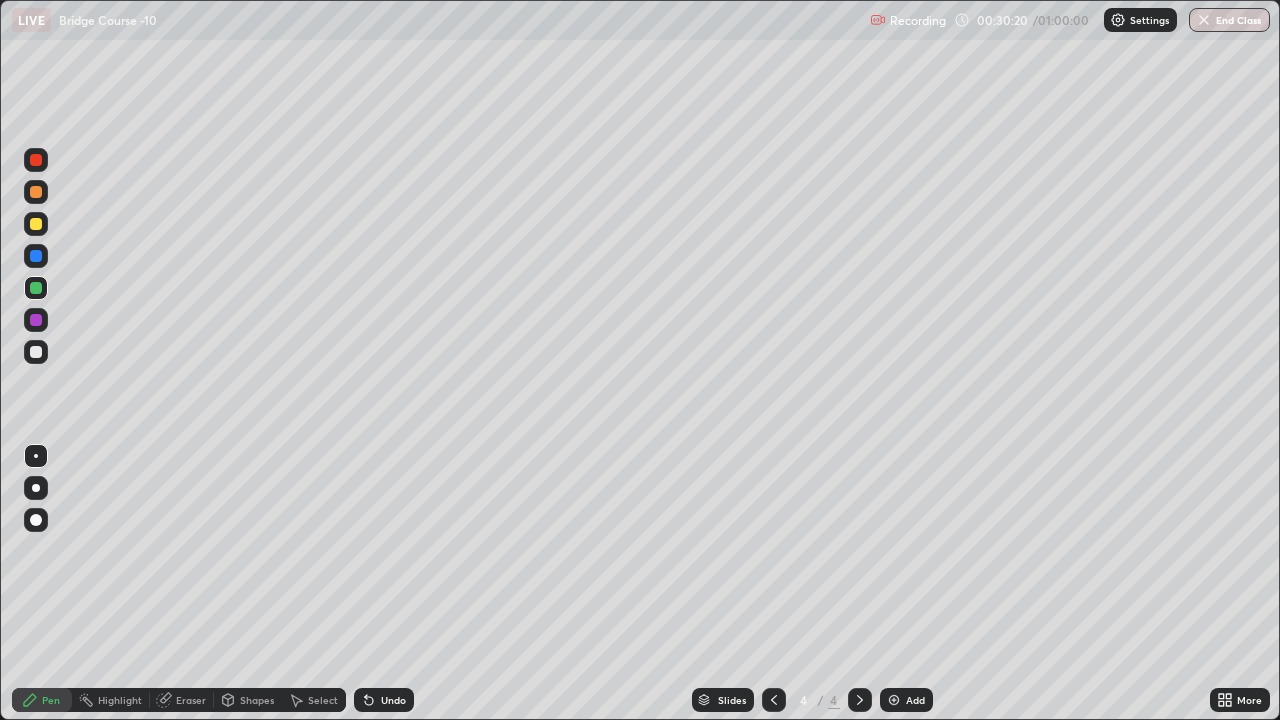 click at bounding box center [894, 700] 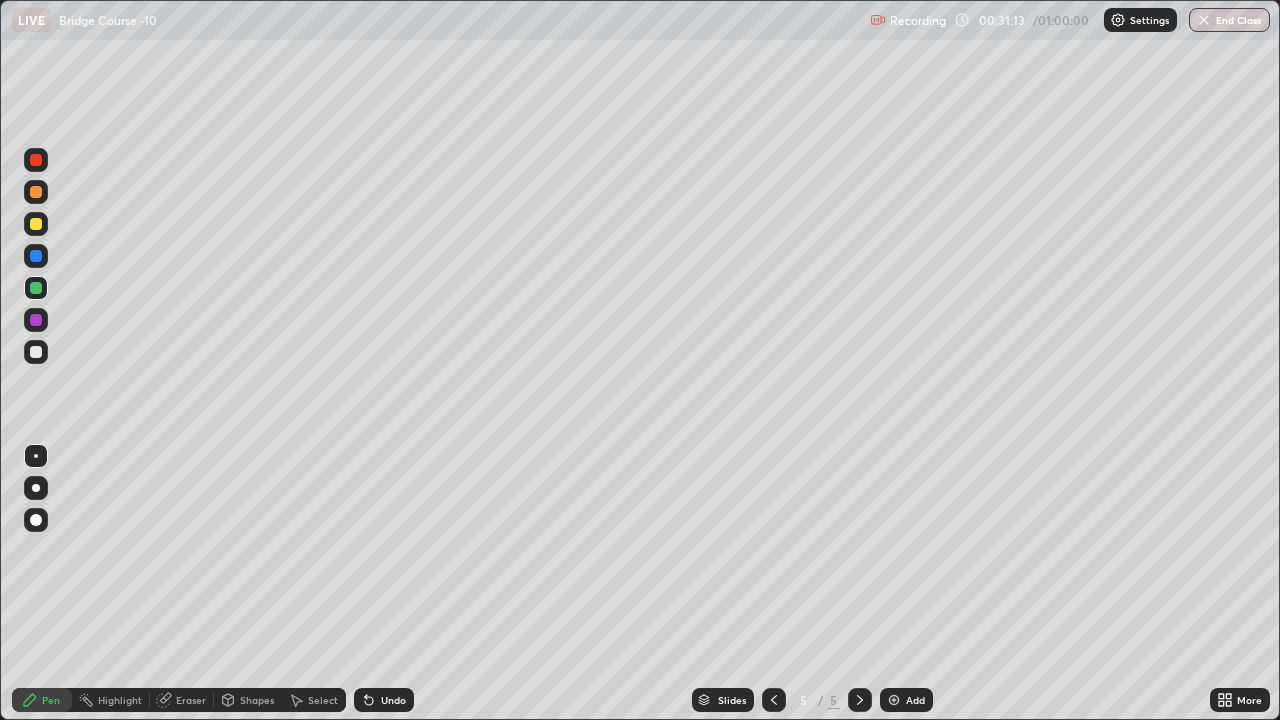 click at bounding box center (36, 352) 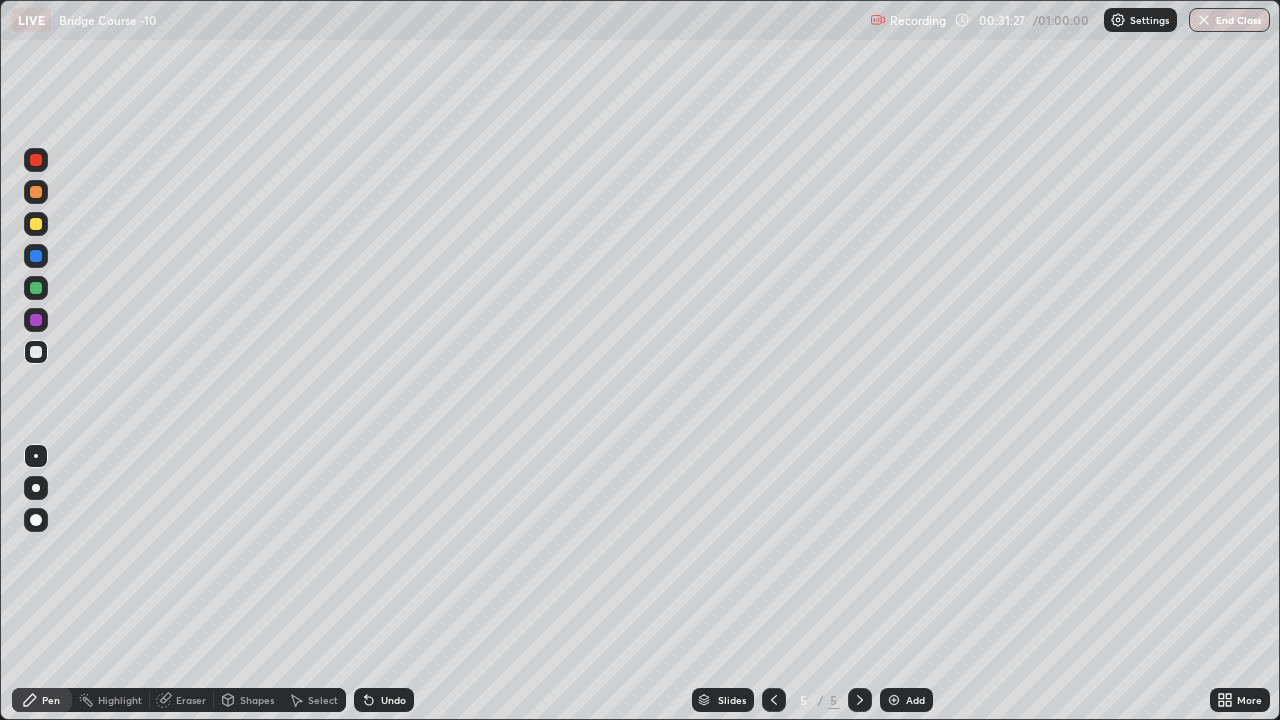 click at bounding box center (36, 256) 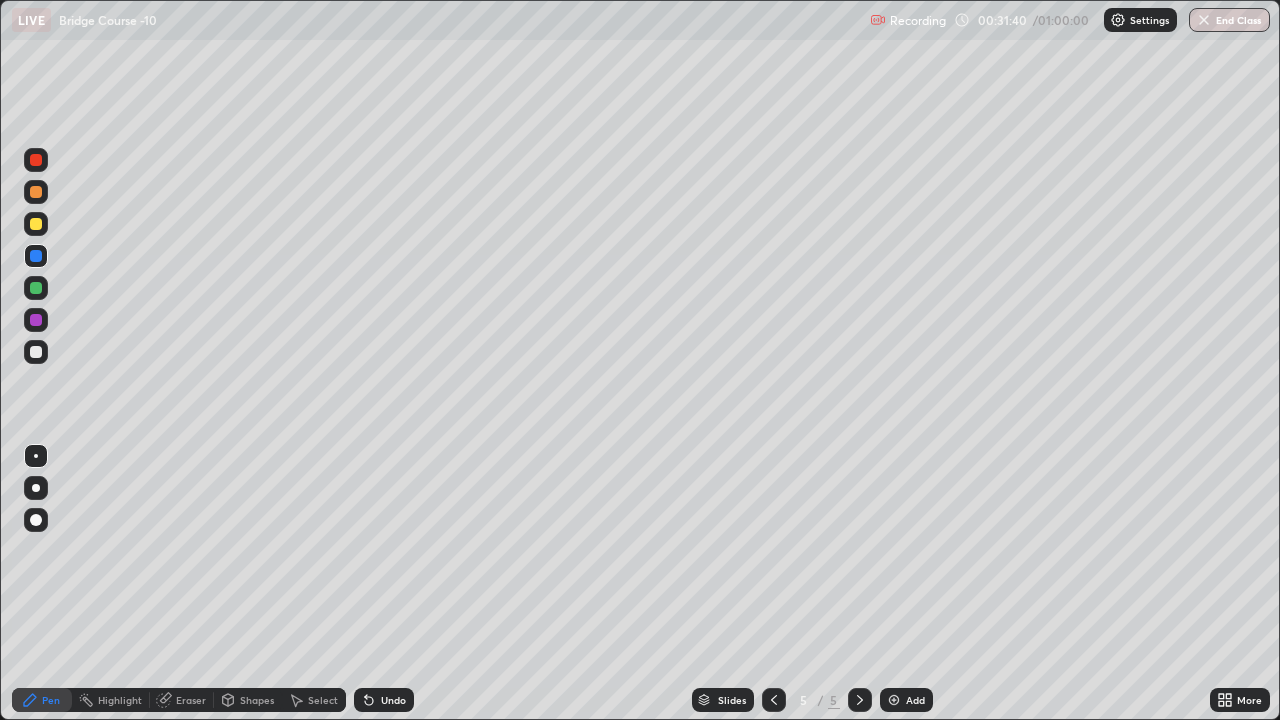 click 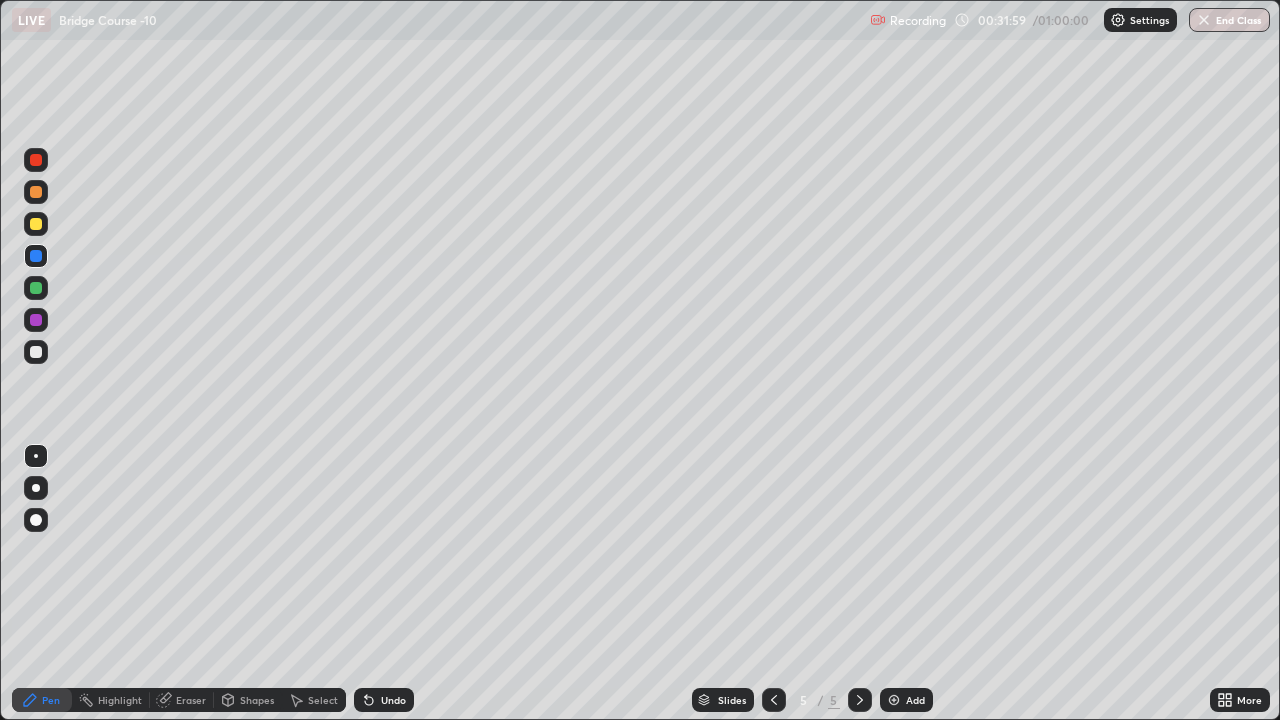 click at bounding box center [36, 320] 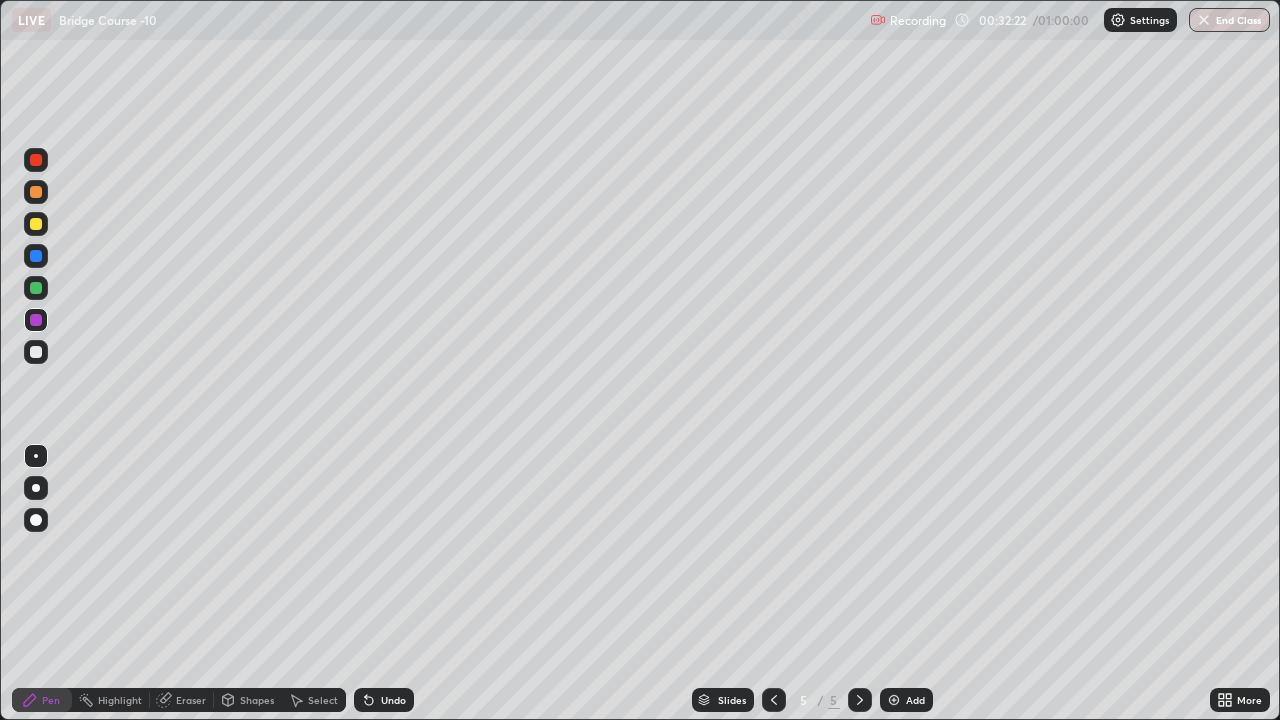 click on "Eraser" at bounding box center [191, 700] 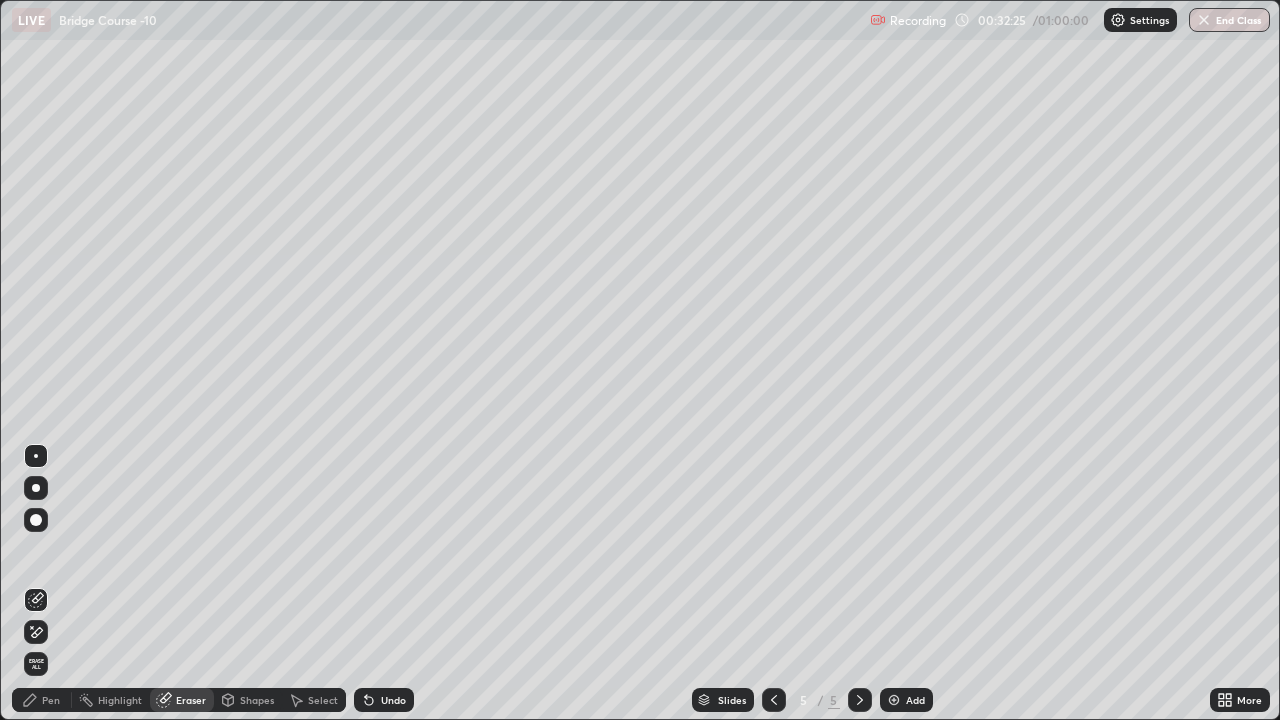 click on "Pen" at bounding box center (51, 700) 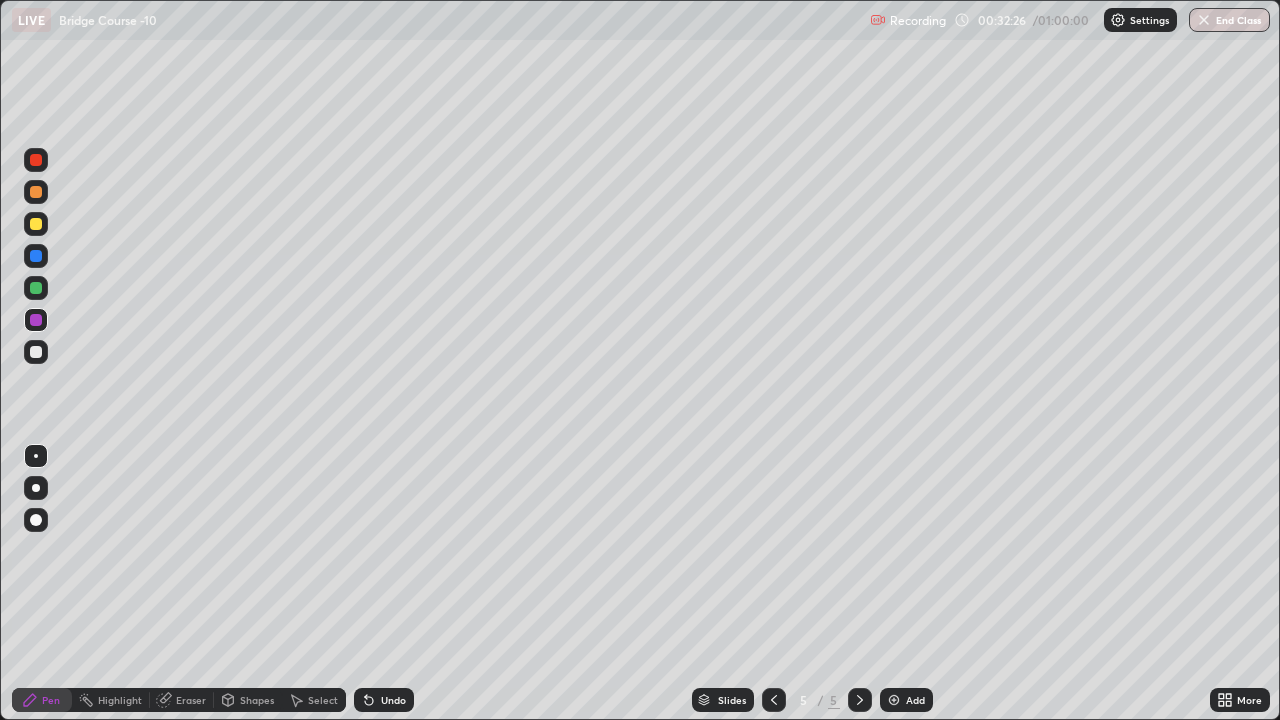 click at bounding box center (36, 352) 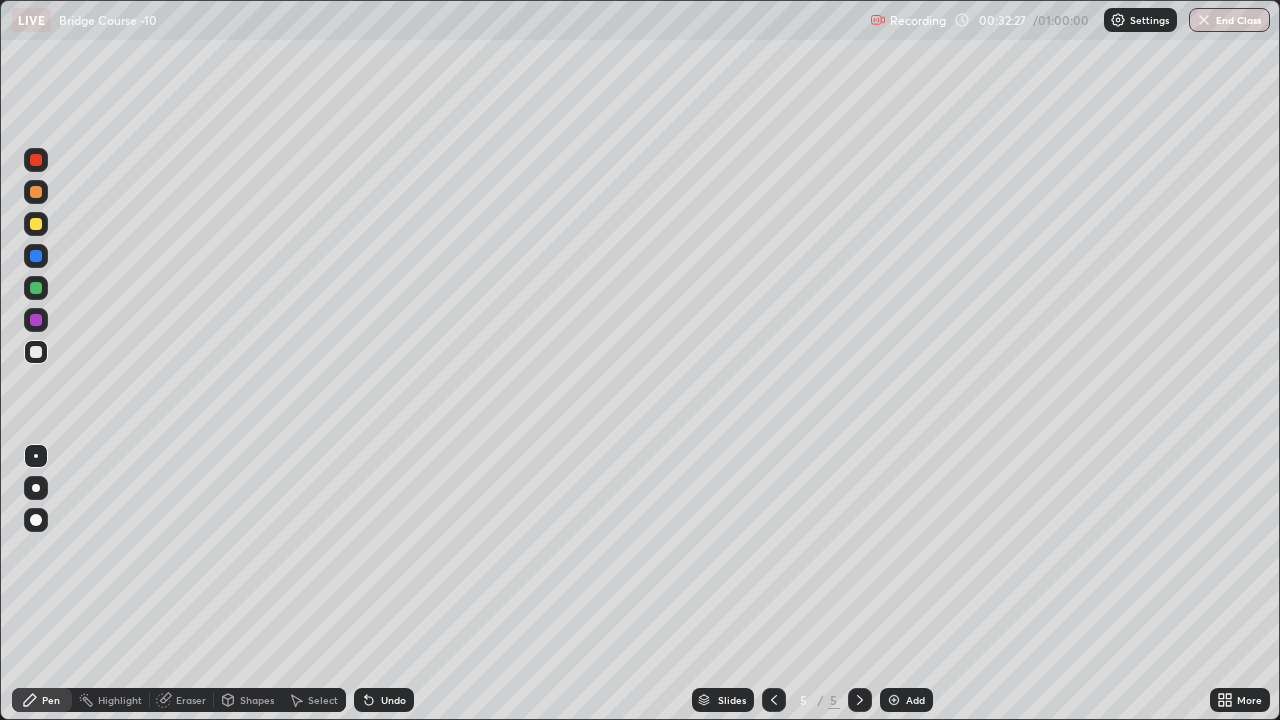click at bounding box center (36, 288) 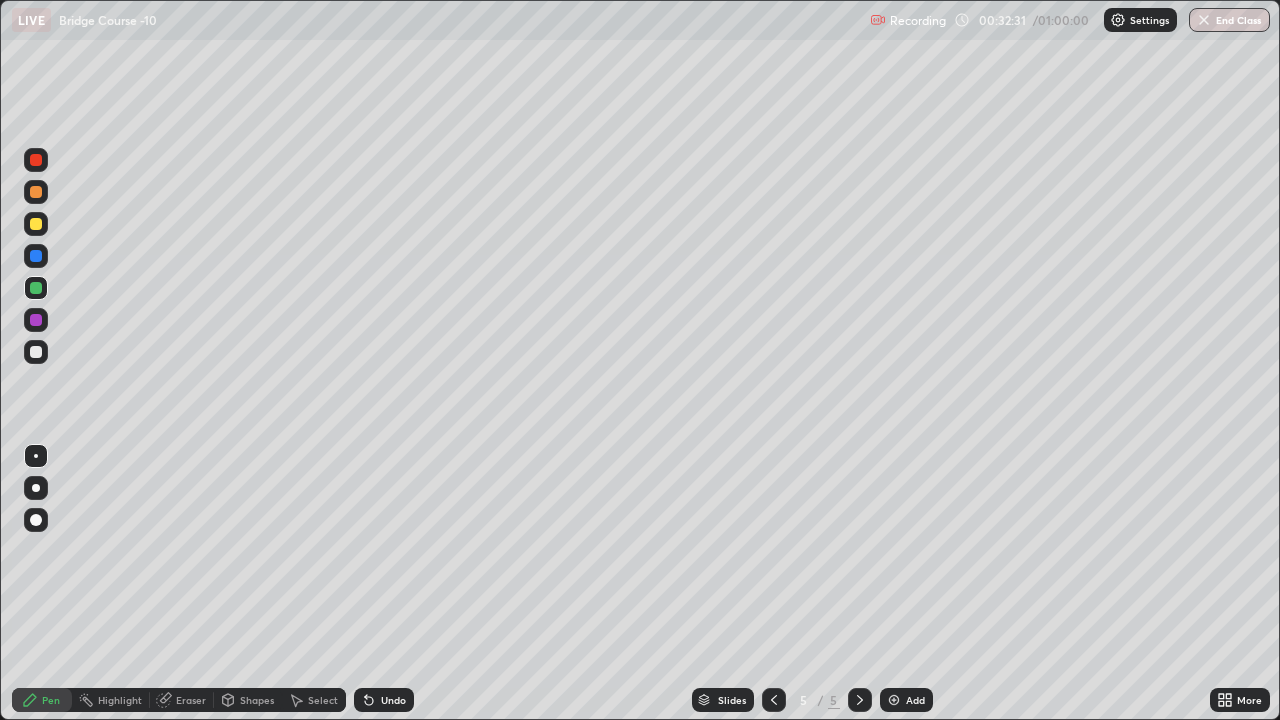 click at bounding box center (36, 192) 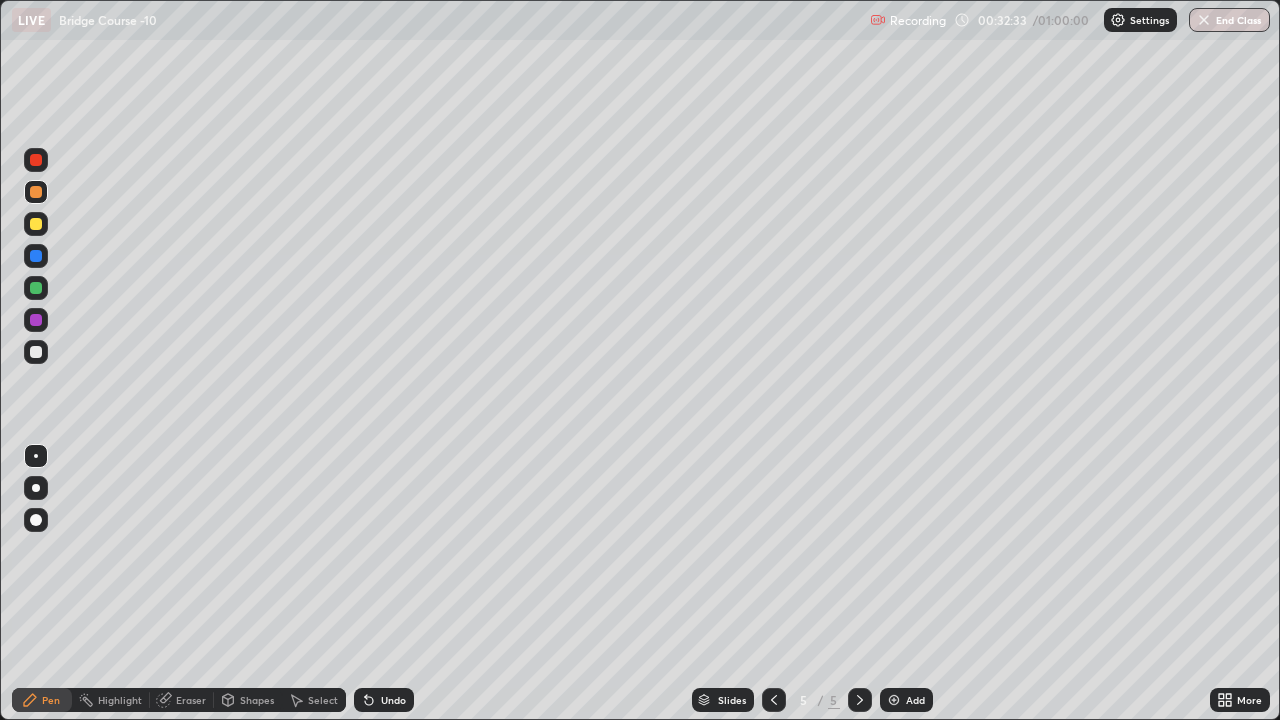 click at bounding box center [774, 700] 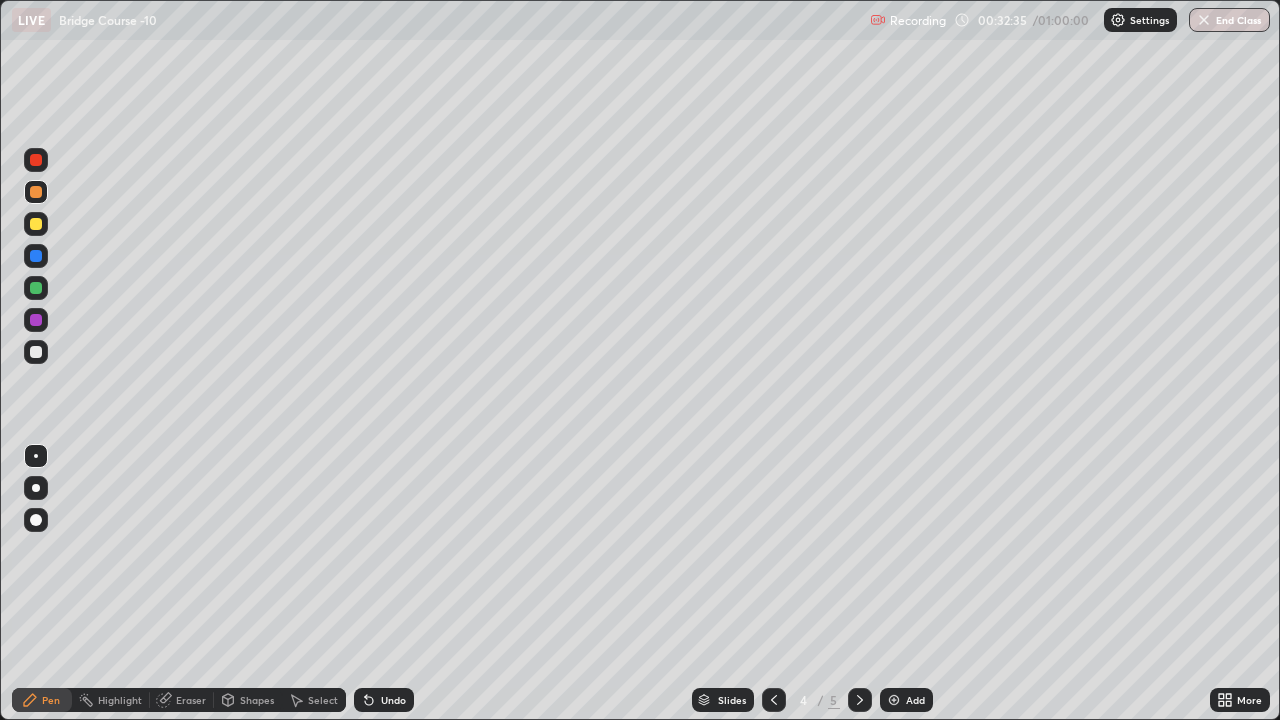 click on "5" at bounding box center (834, 700) 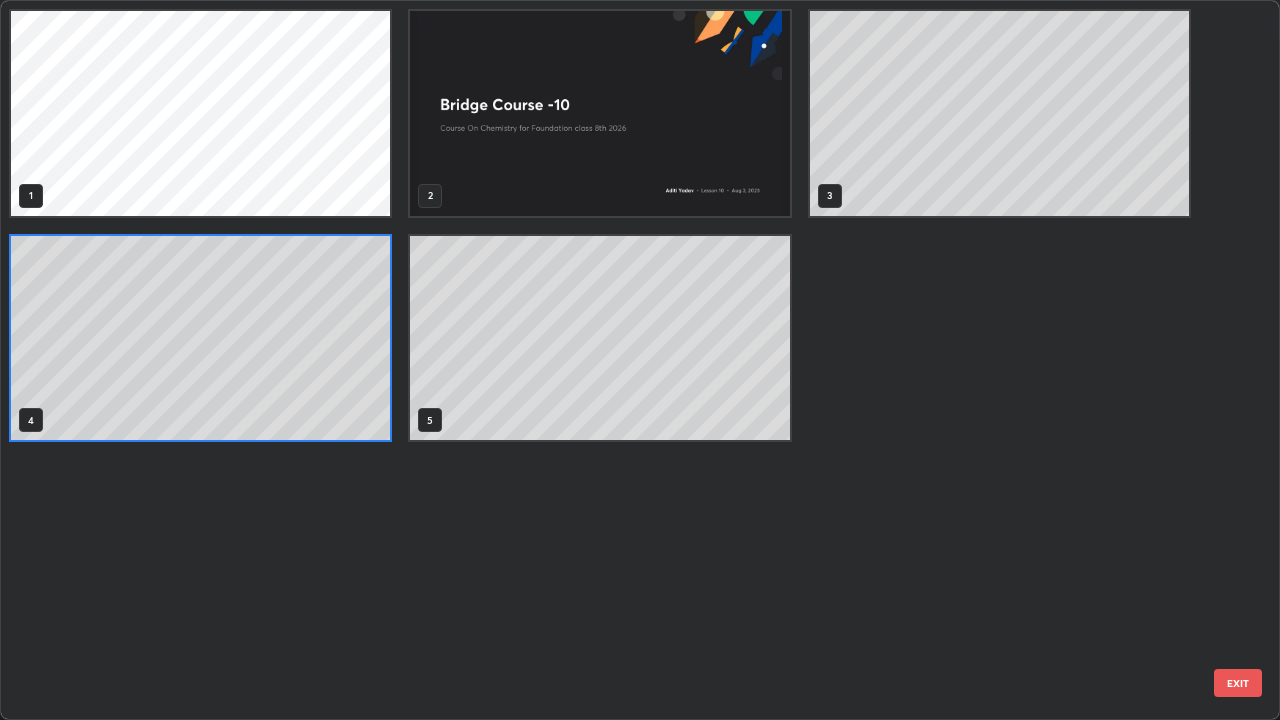 scroll, scrollTop: 7, scrollLeft: 11, axis: both 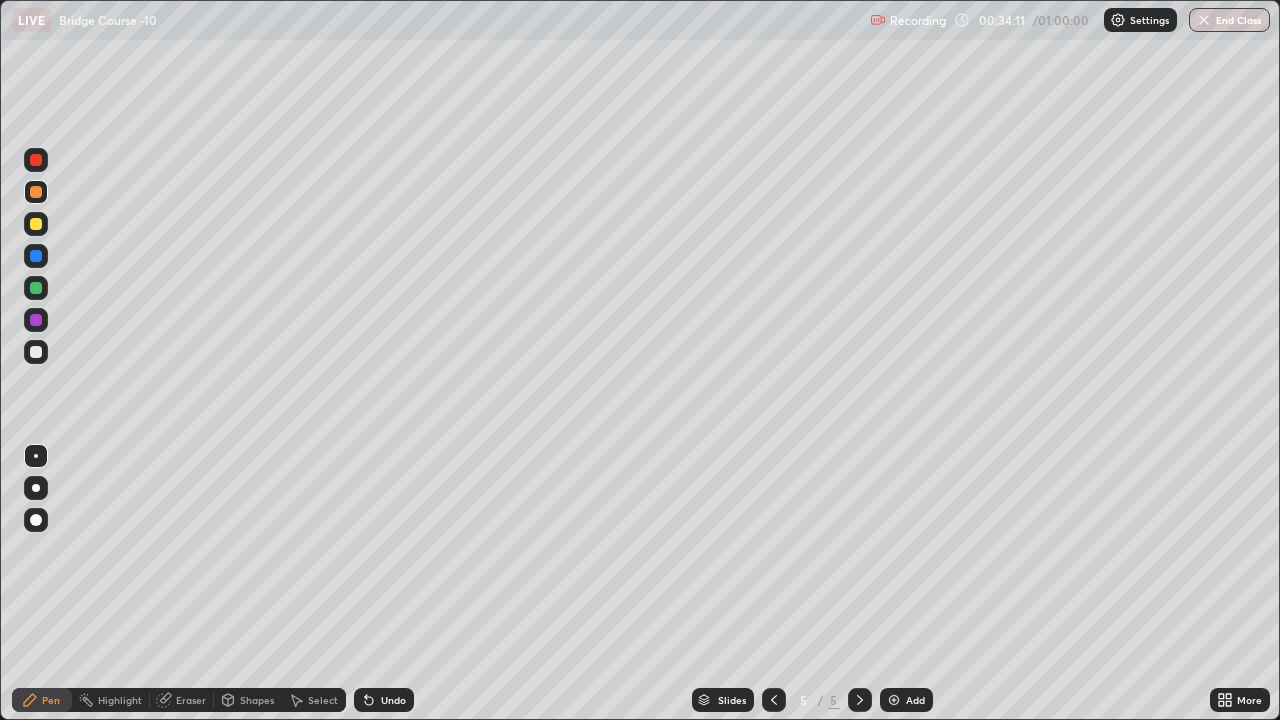 click at bounding box center (36, 288) 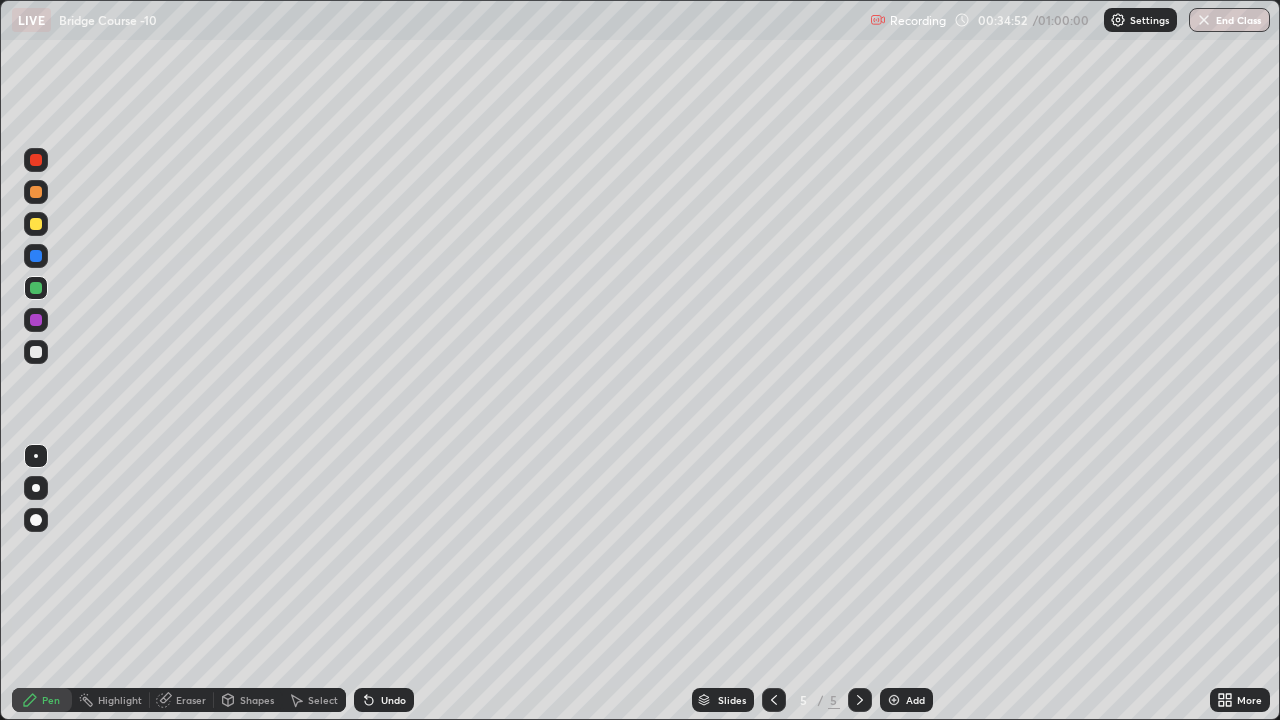 click on "Add" at bounding box center [906, 700] 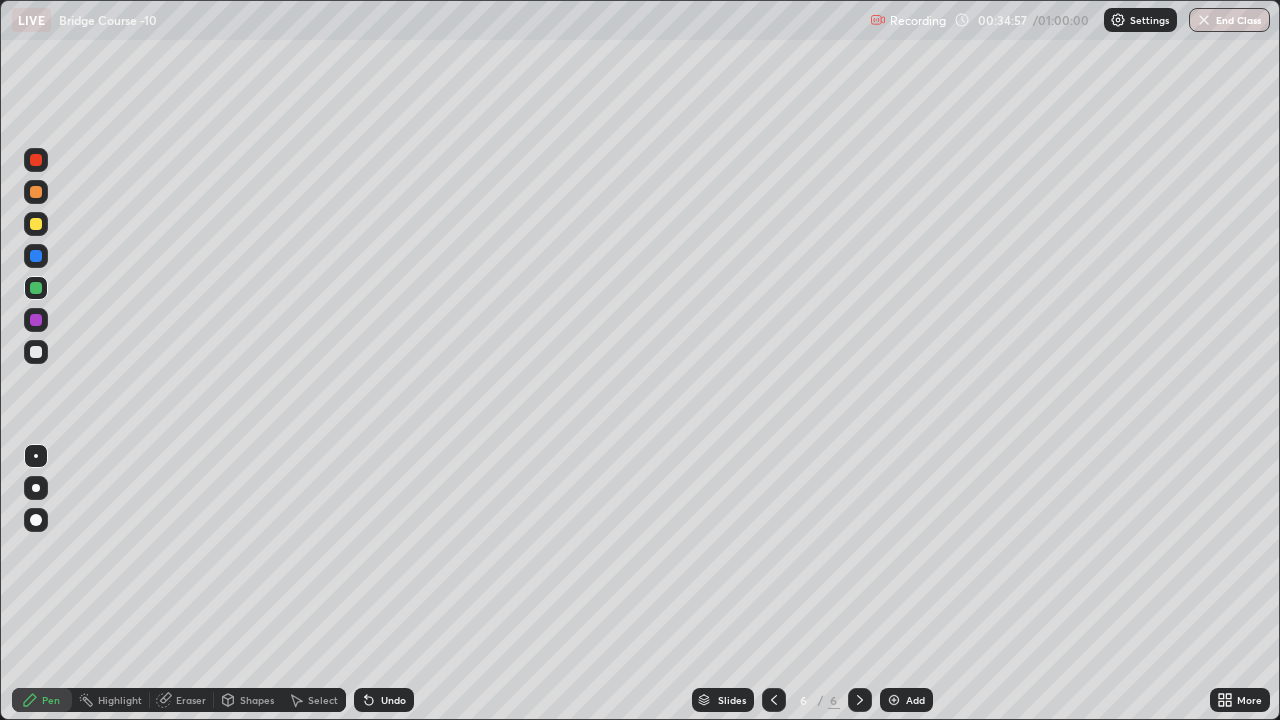 click at bounding box center (36, 256) 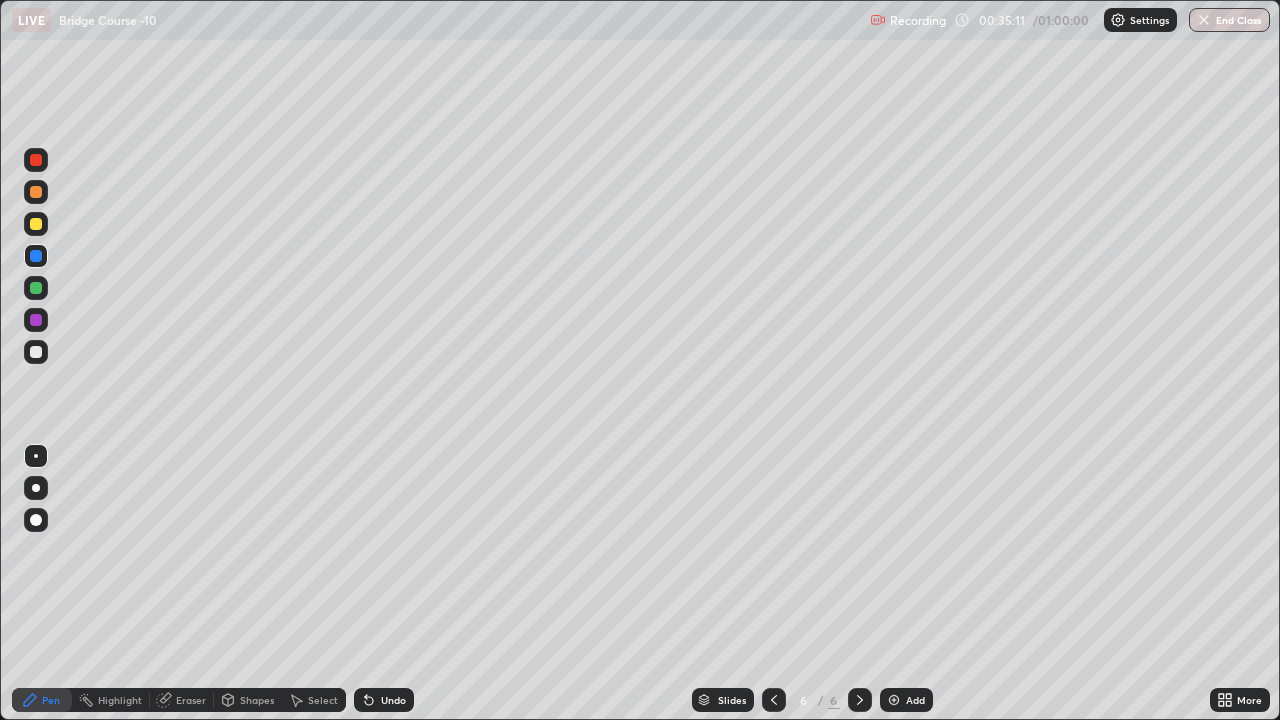 click at bounding box center [36, 224] 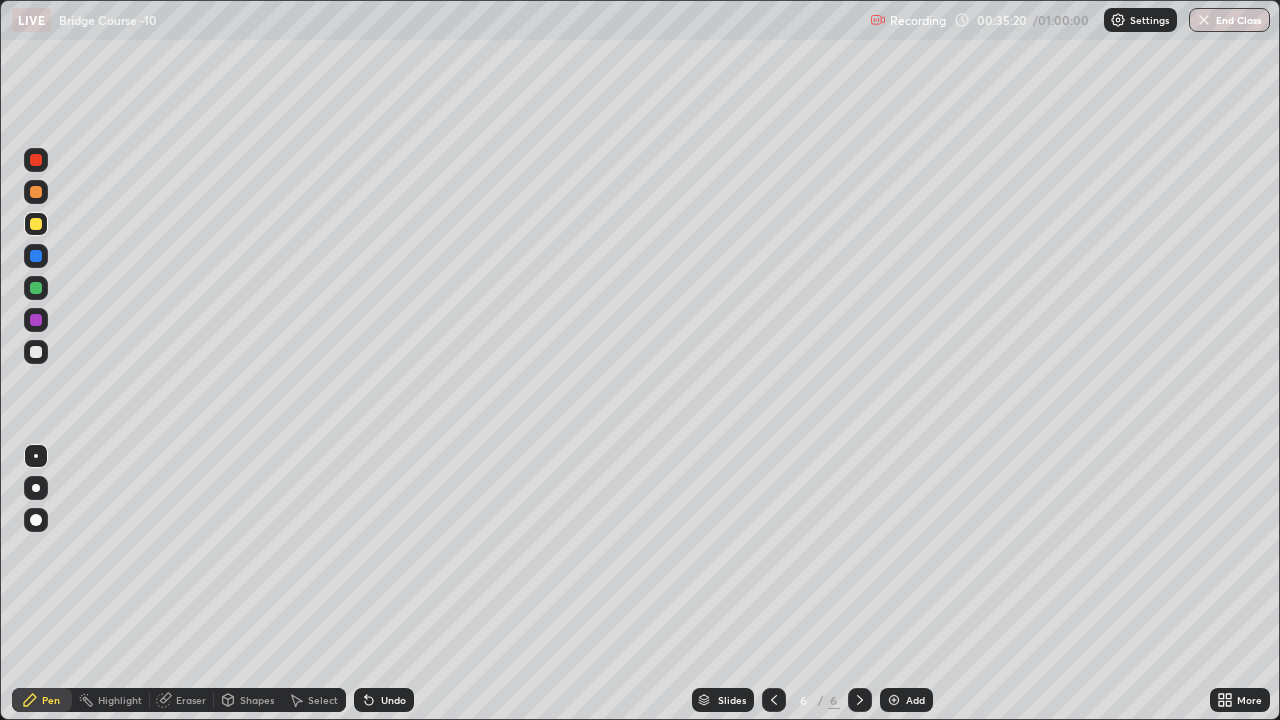 click at bounding box center (36, 320) 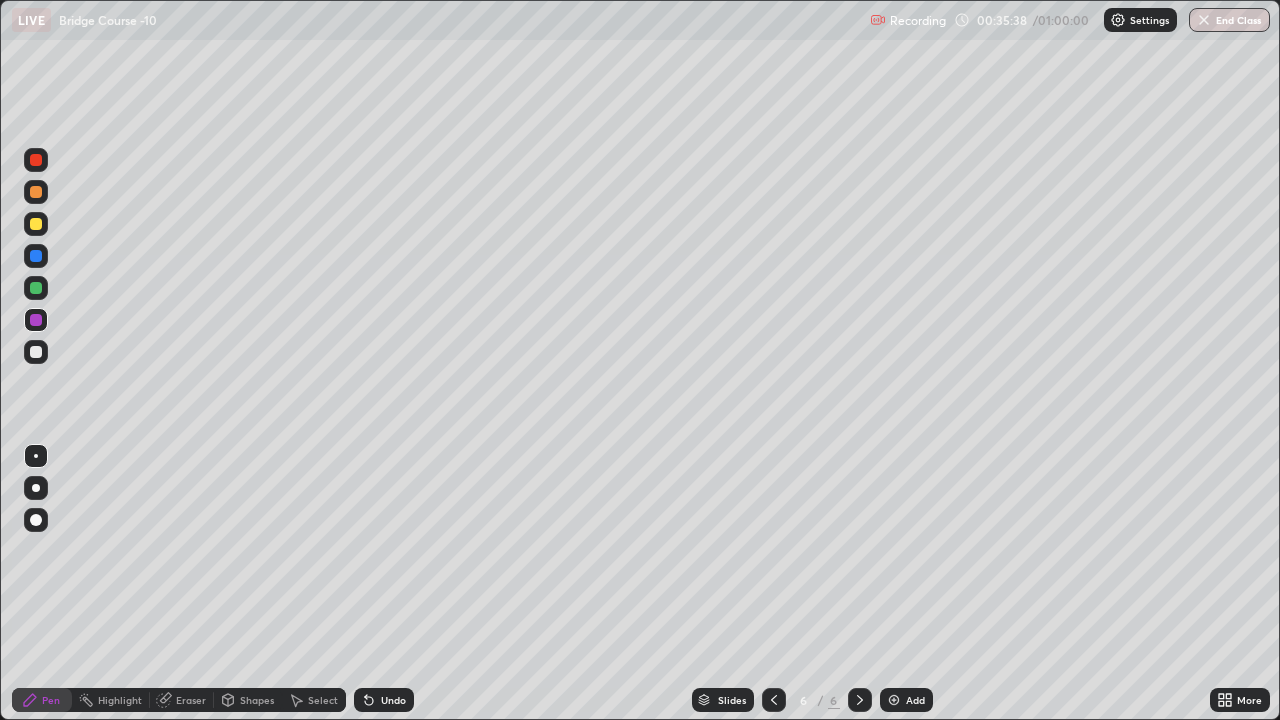 click at bounding box center (36, 288) 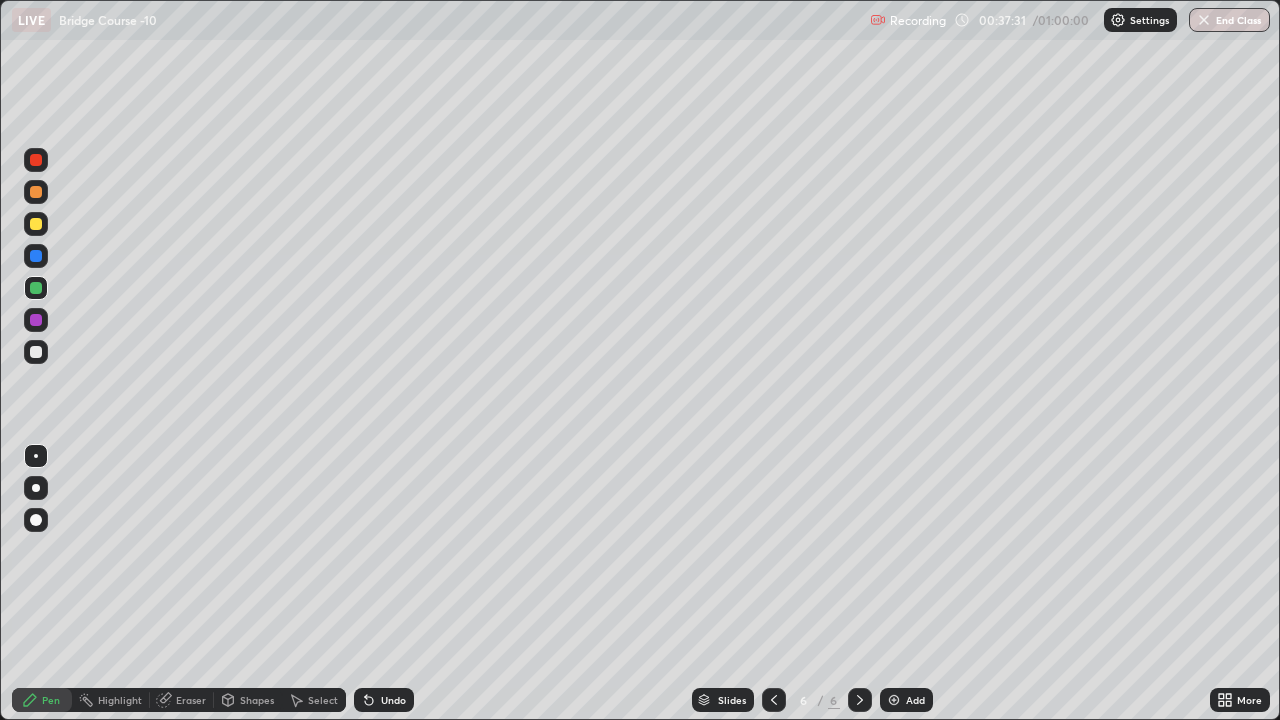 click on "Slides" at bounding box center (732, 700) 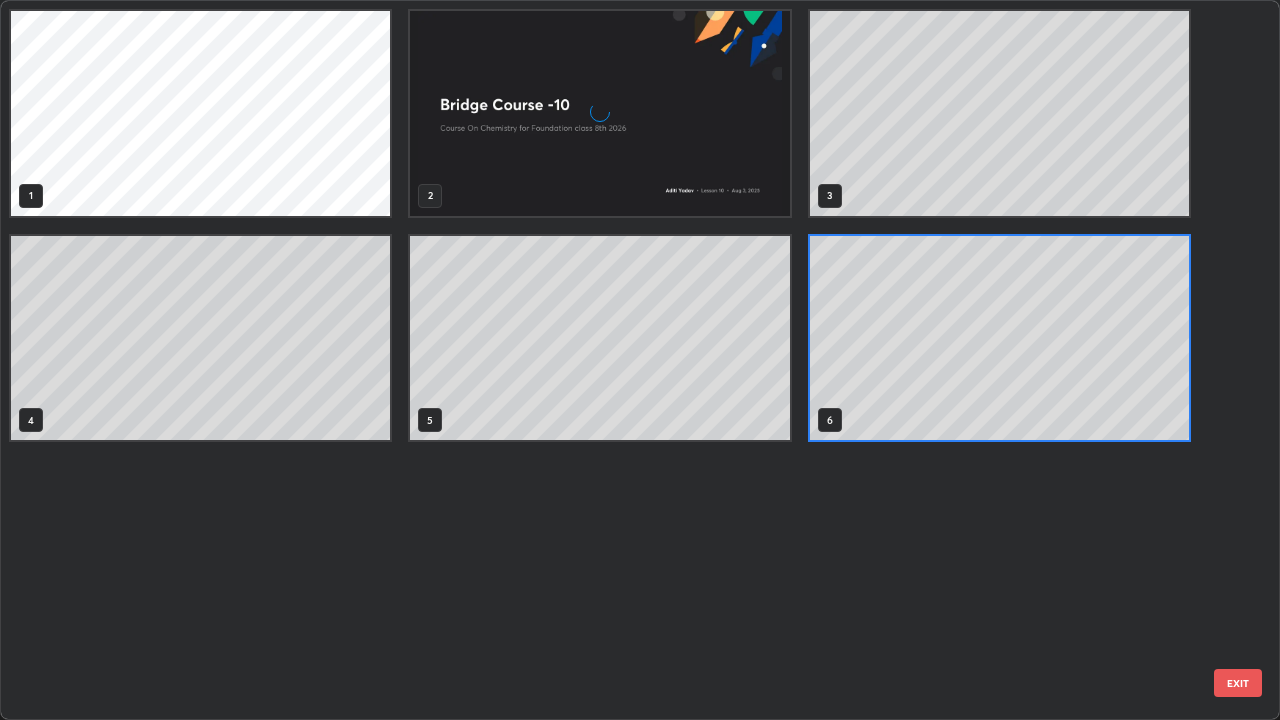 scroll, scrollTop: 7, scrollLeft: 11, axis: both 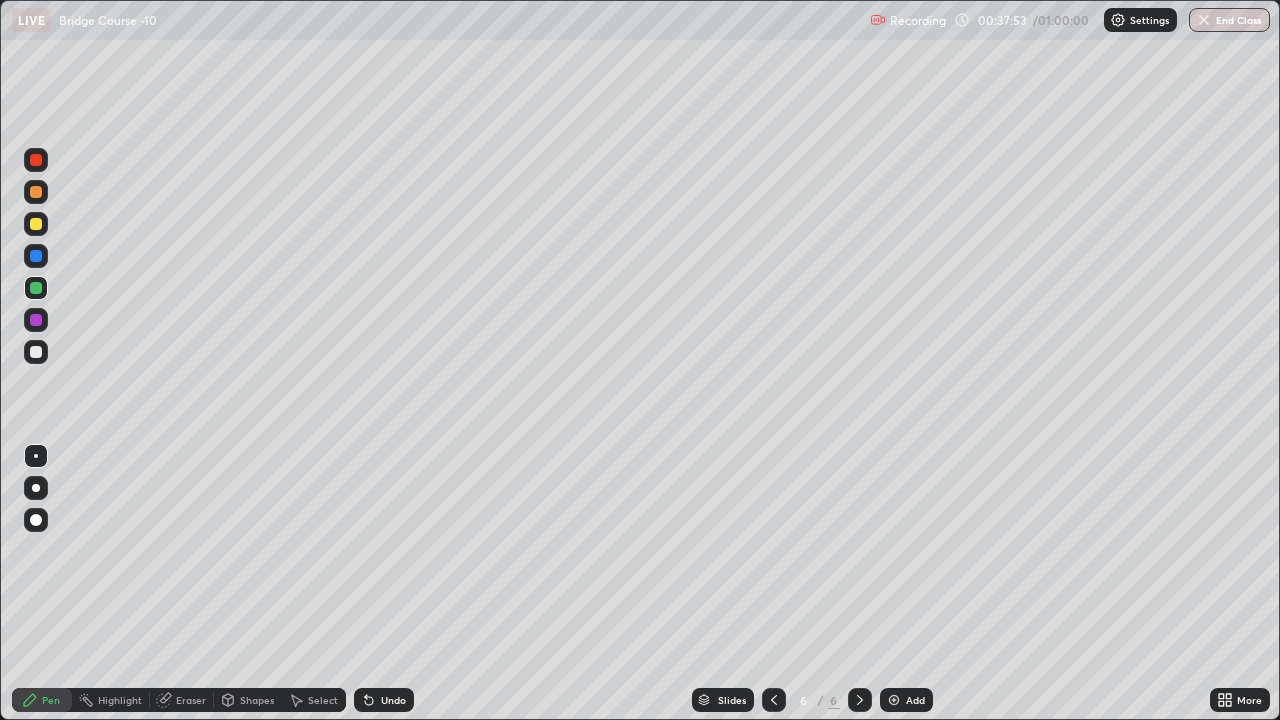 click on "Slides" at bounding box center (723, 700) 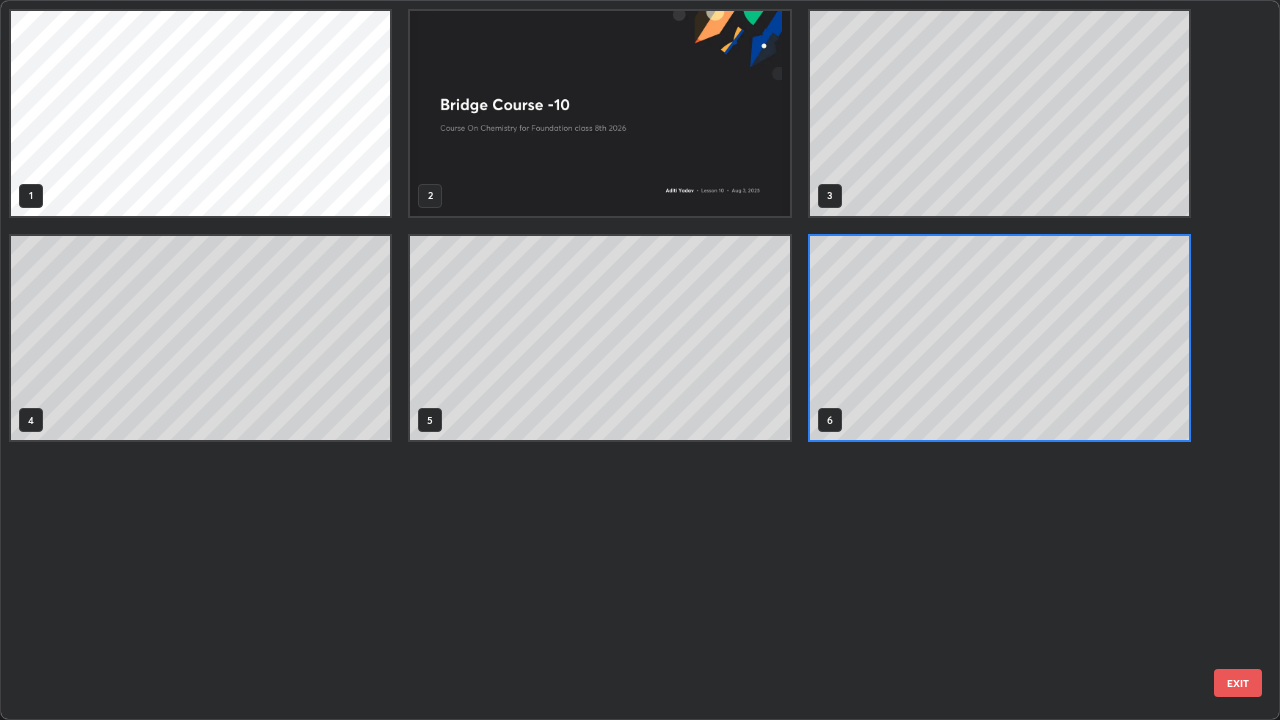 scroll, scrollTop: 7, scrollLeft: 11, axis: both 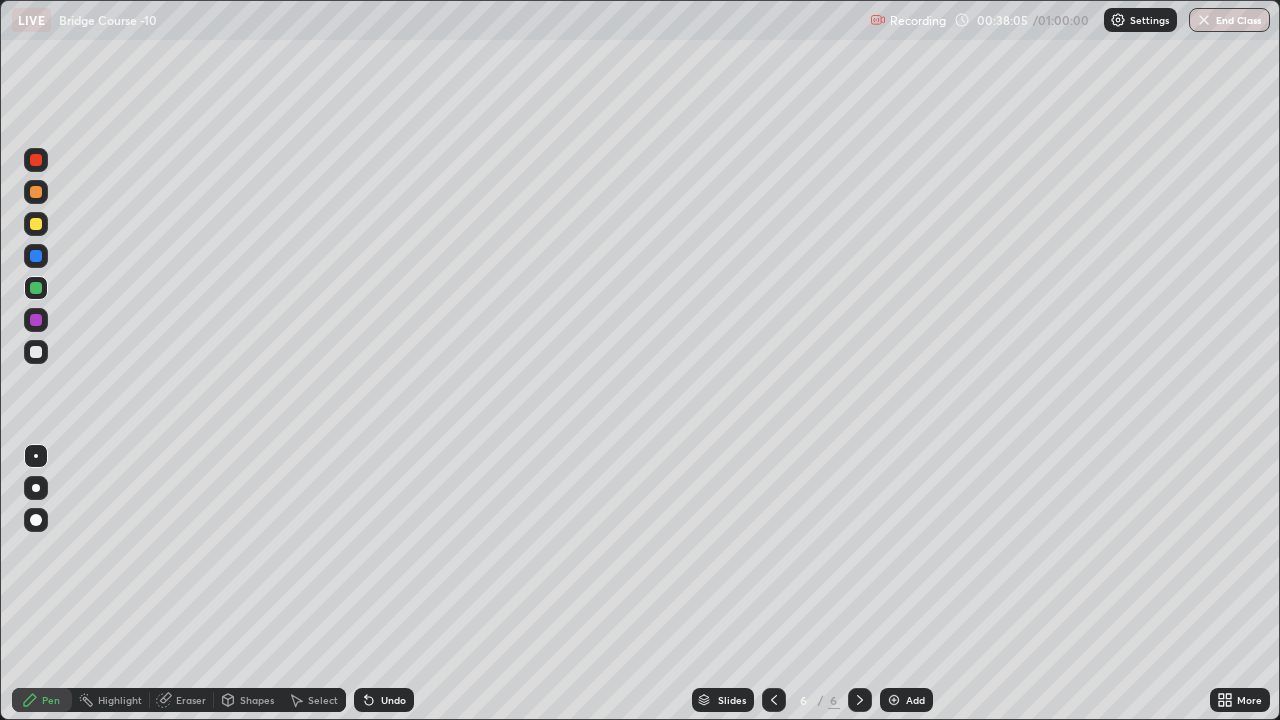click on "Undo" at bounding box center (393, 700) 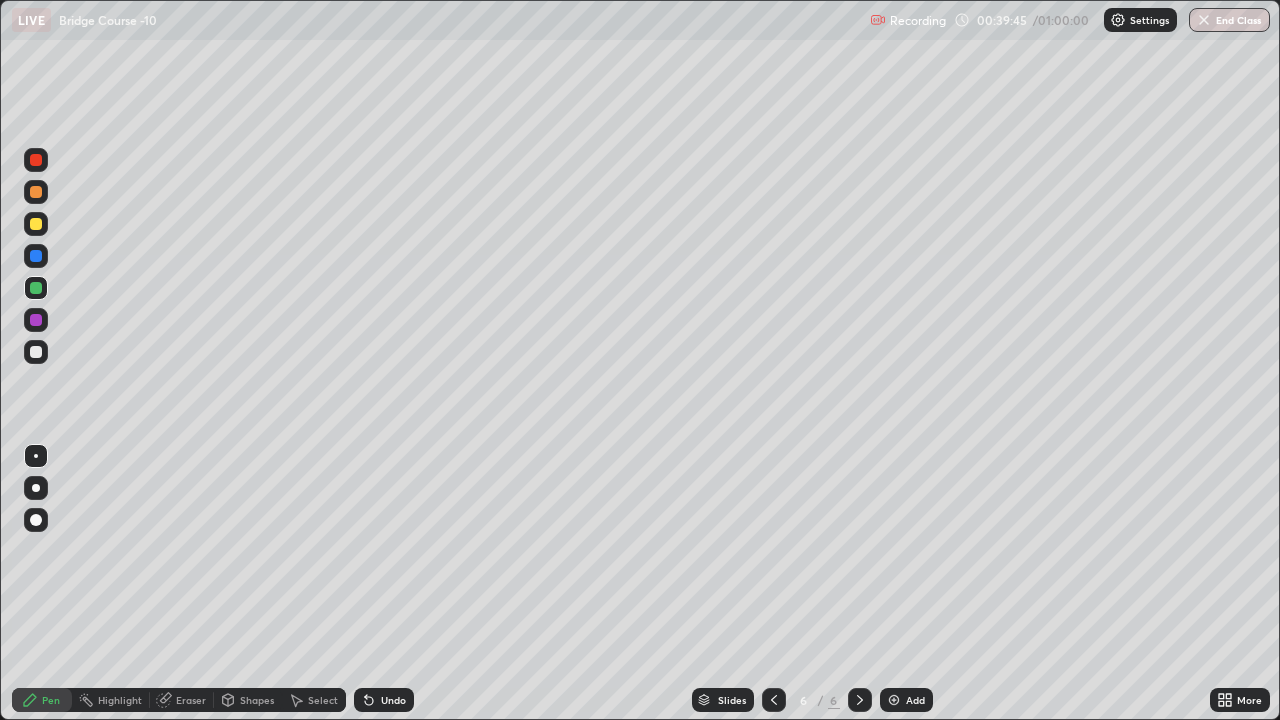 click at bounding box center (894, 700) 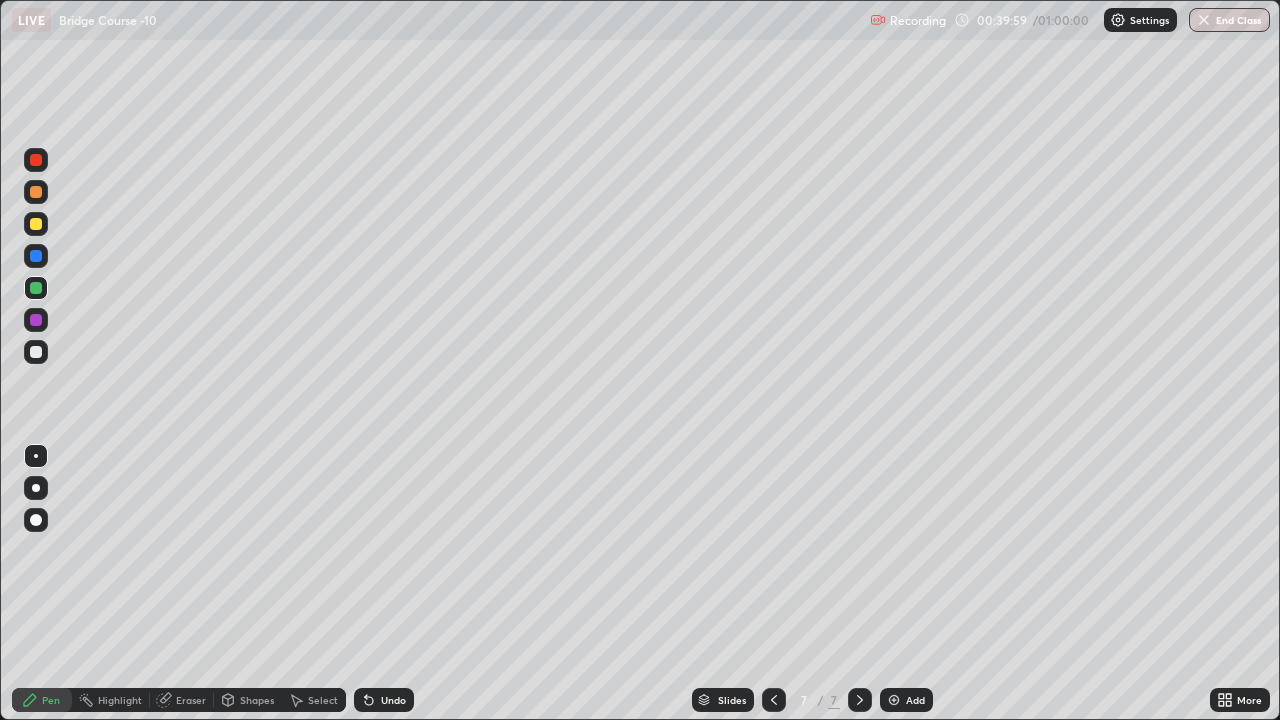 click at bounding box center [36, 224] 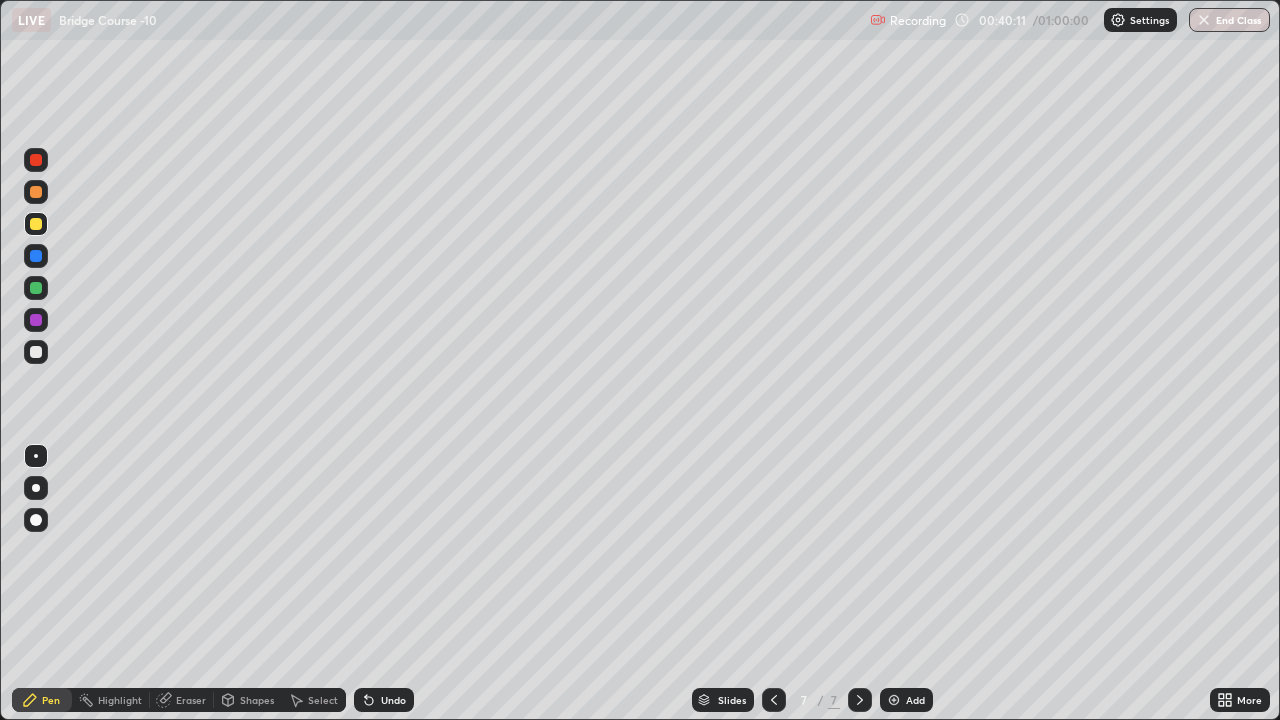 click on "Undo" at bounding box center [384, 700] 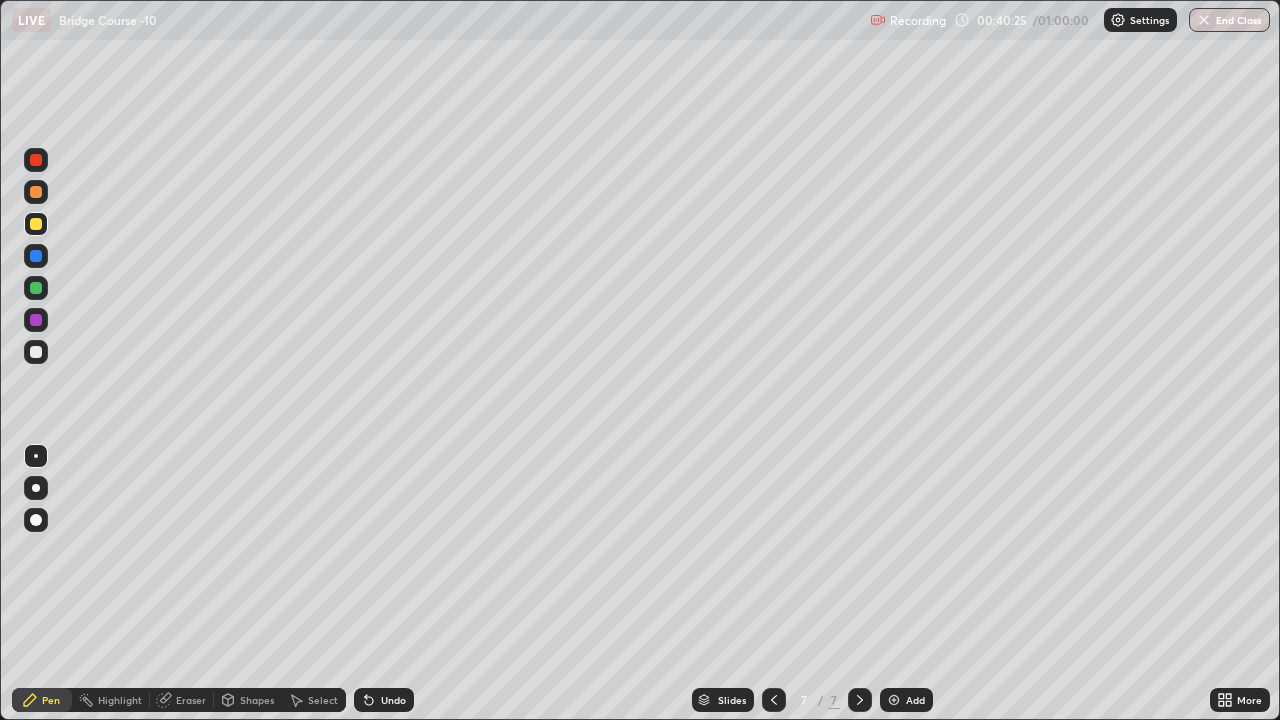 click at bounding box center [36, 256] 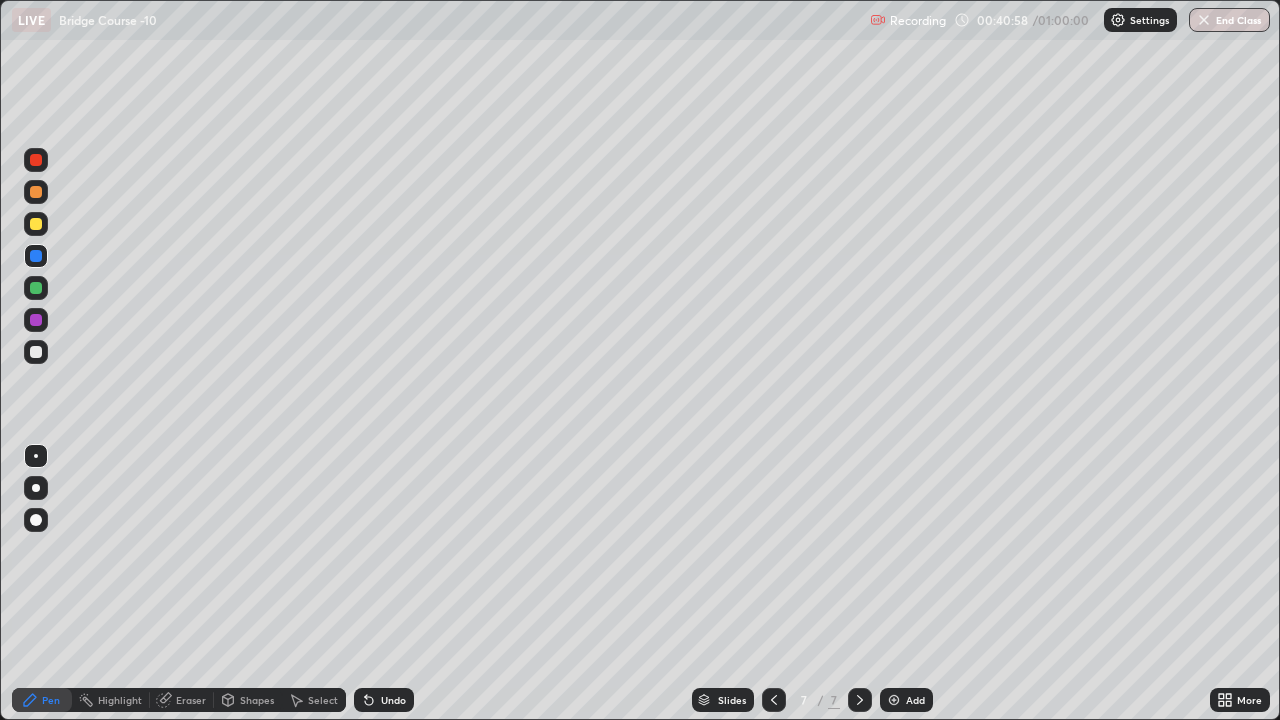 click on "Undo" at bounding box center (393, 700) 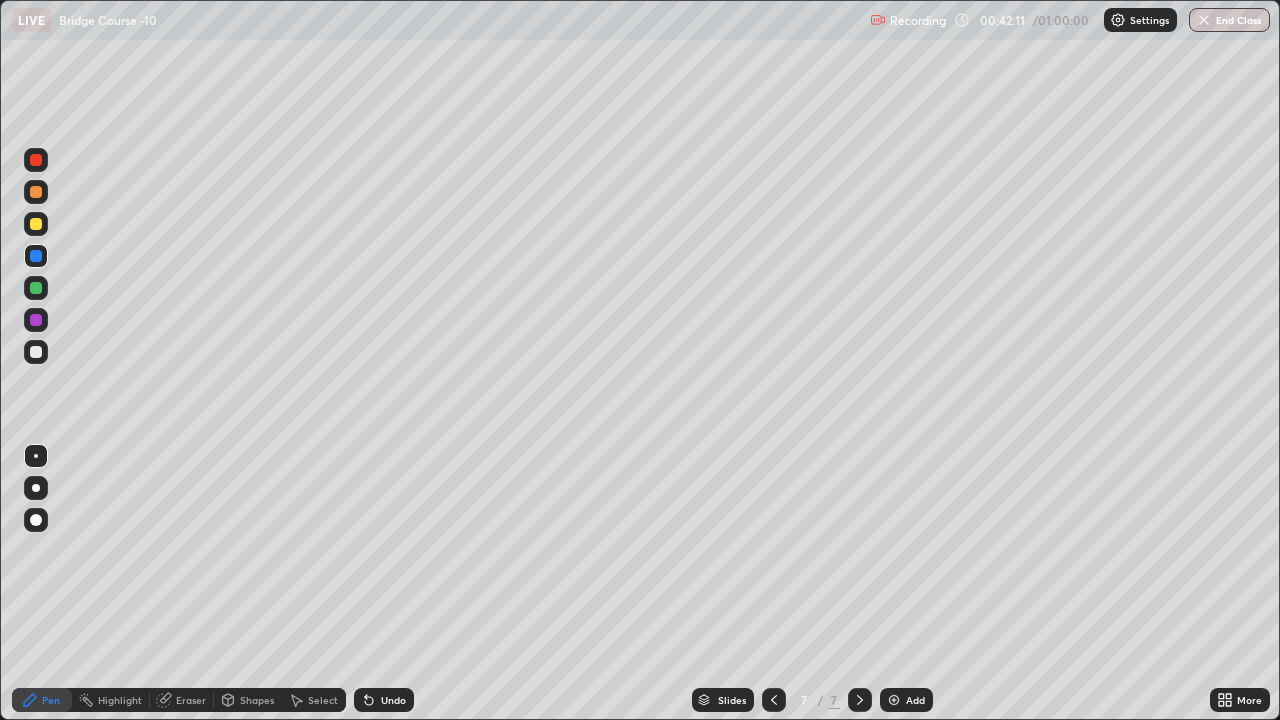 click at bounding box center (894, 700) 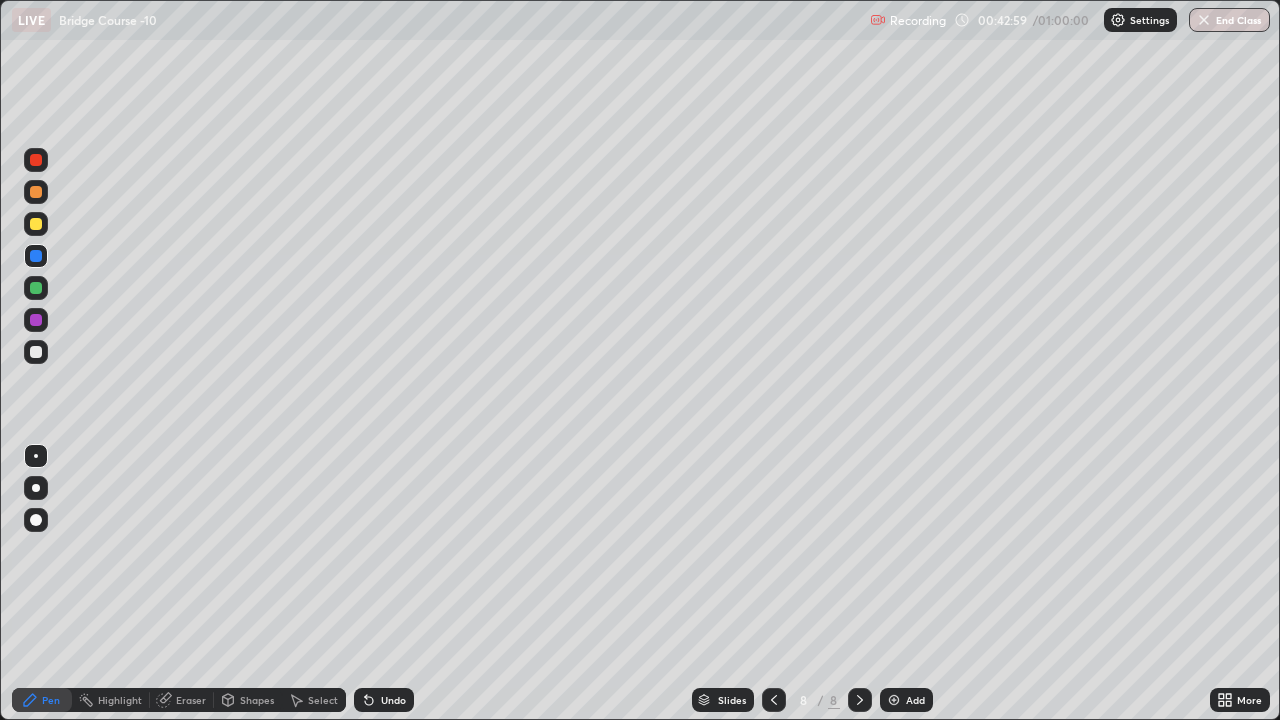 click at bounding box center (36, 288) 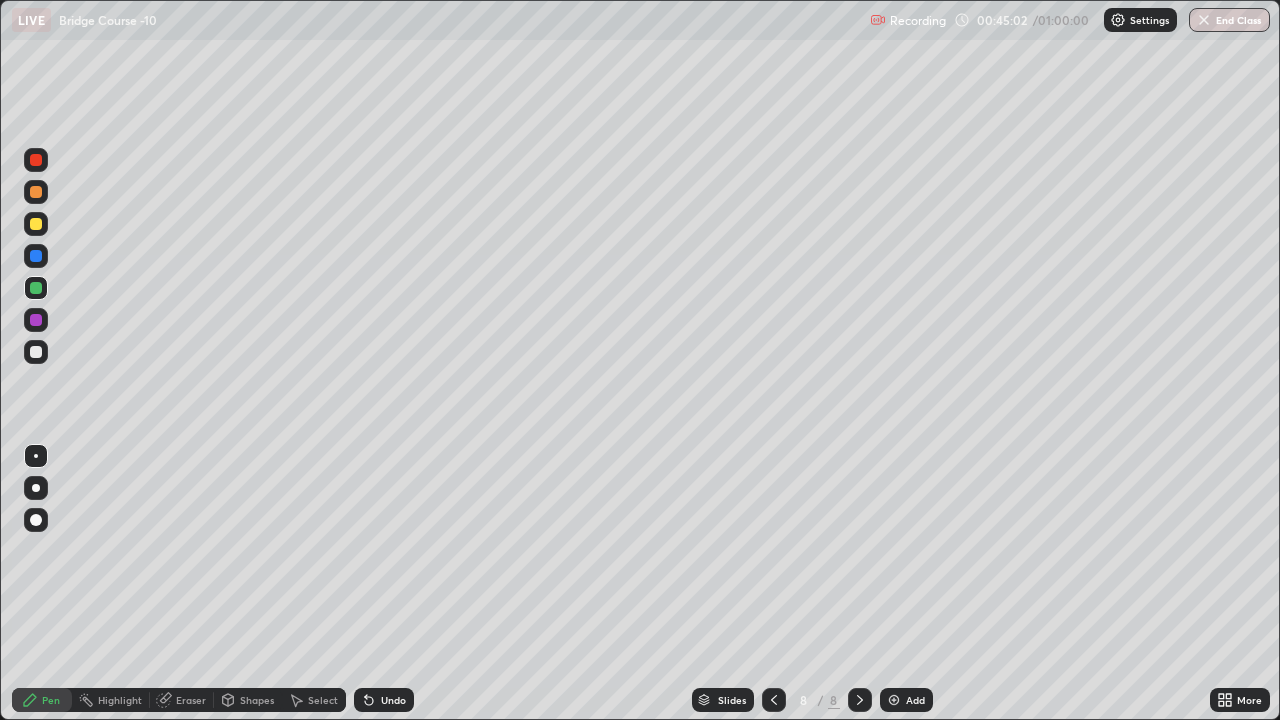 click at bounding box center [36, 352] 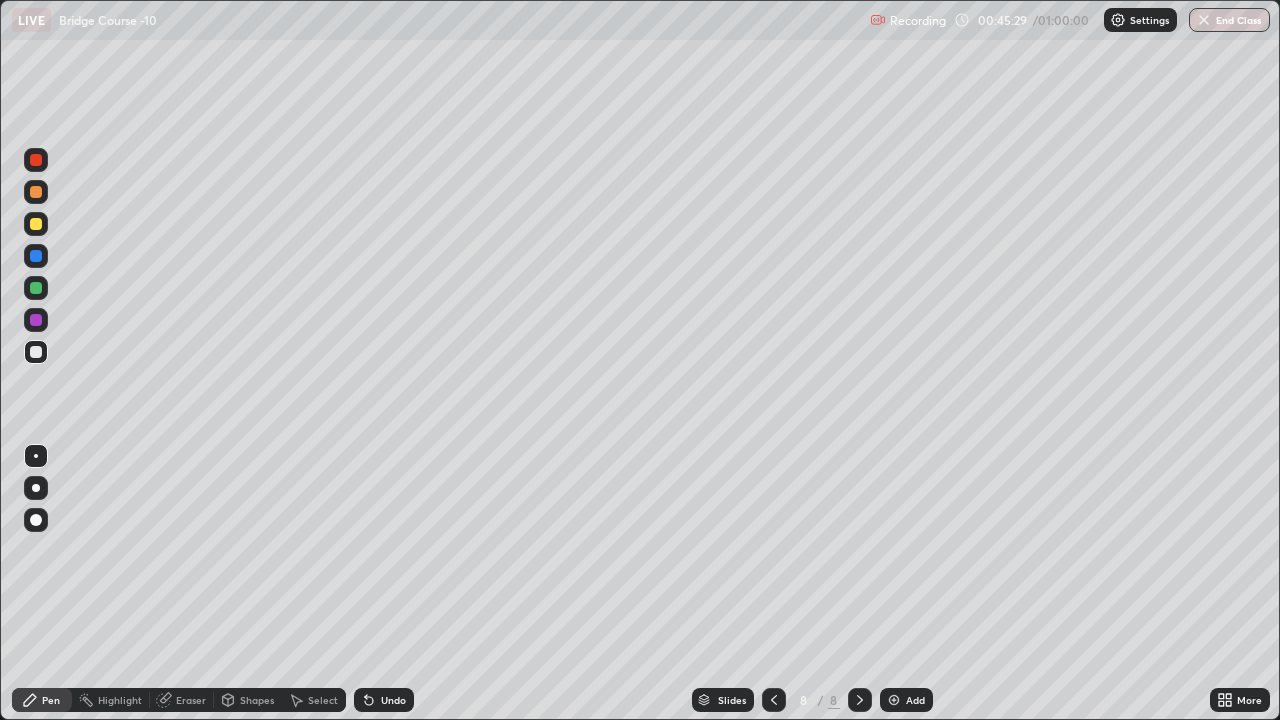click 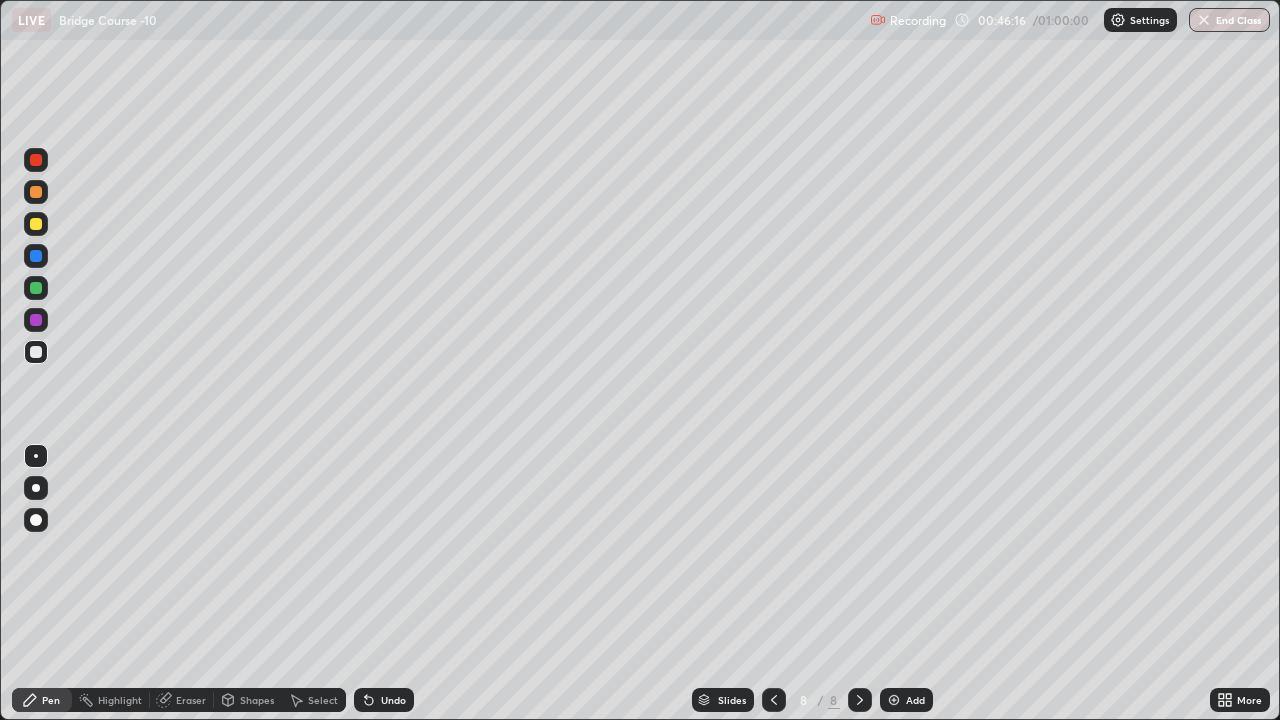 click at bounding box center [36, 224] 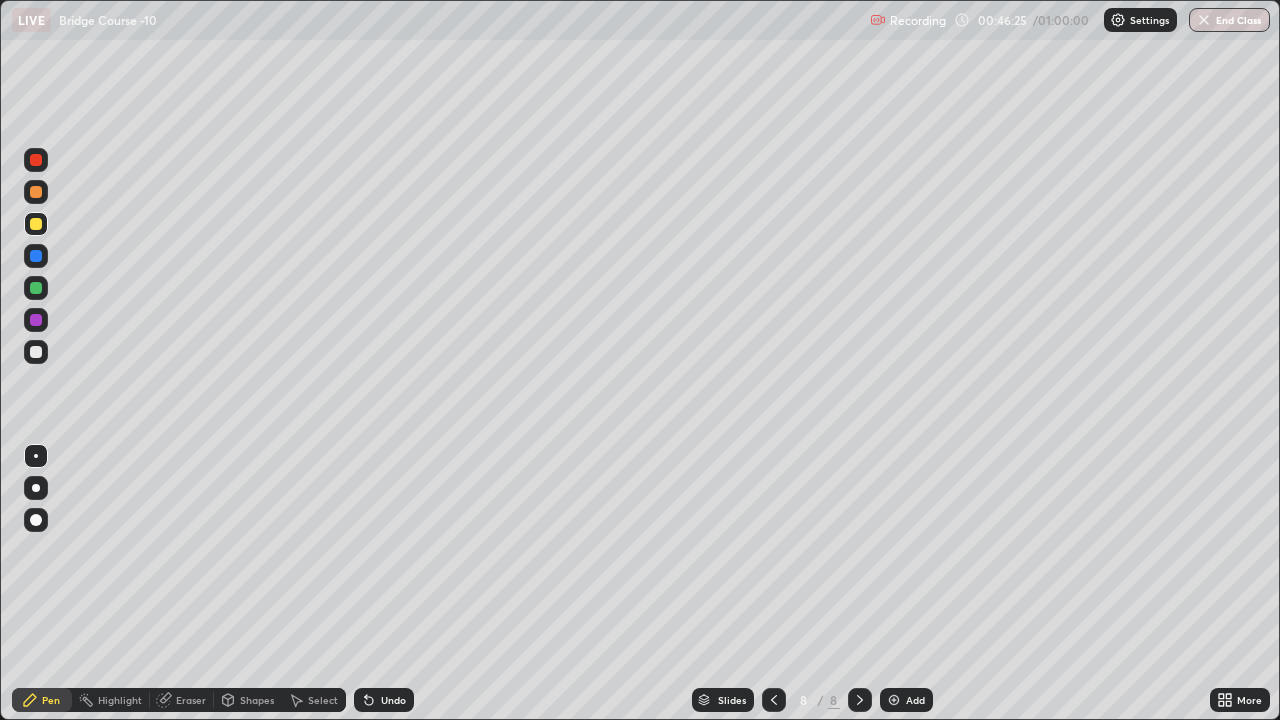 click on "Eraser" at bounding box center (191, 700) 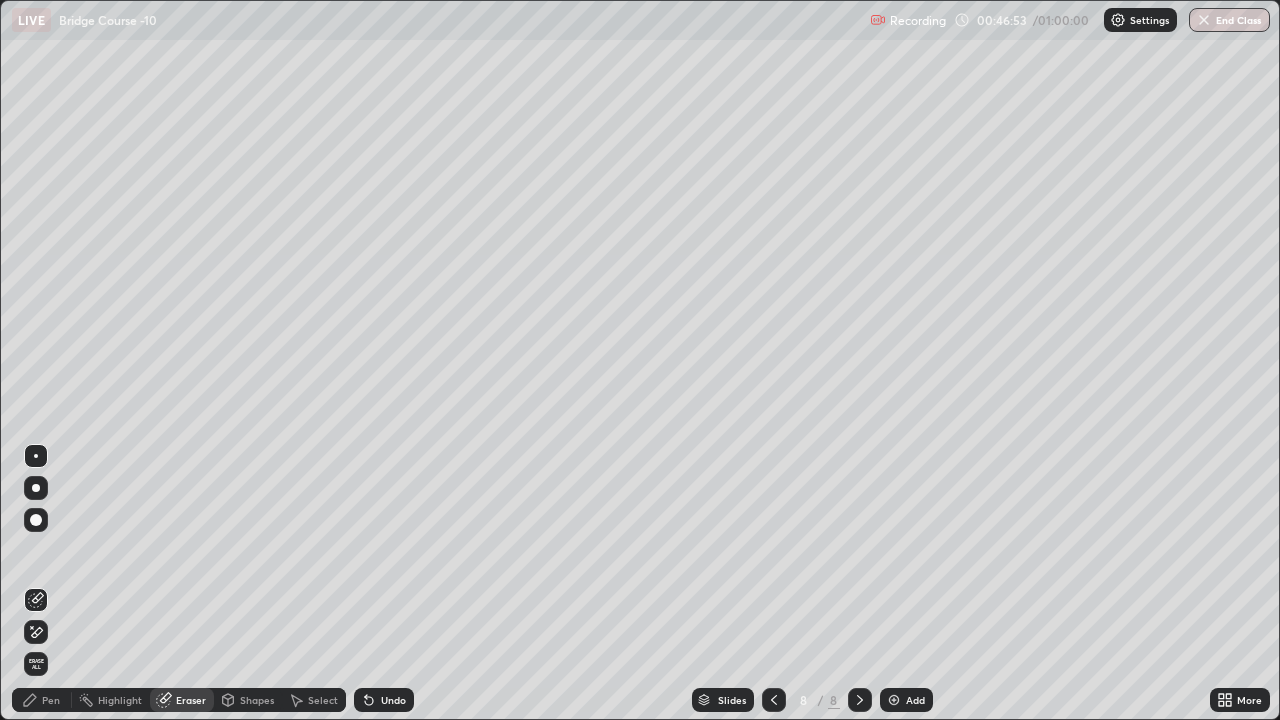 click 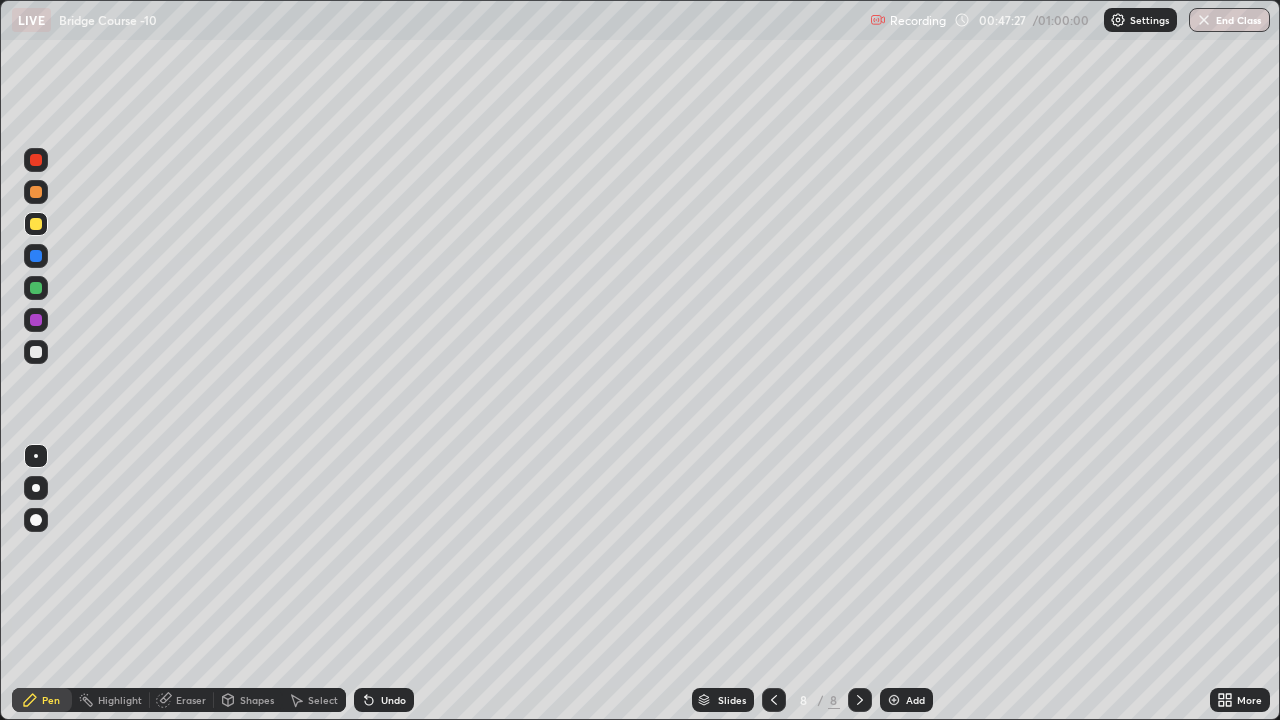 click on "Pen" at bounding box center (51, 700) 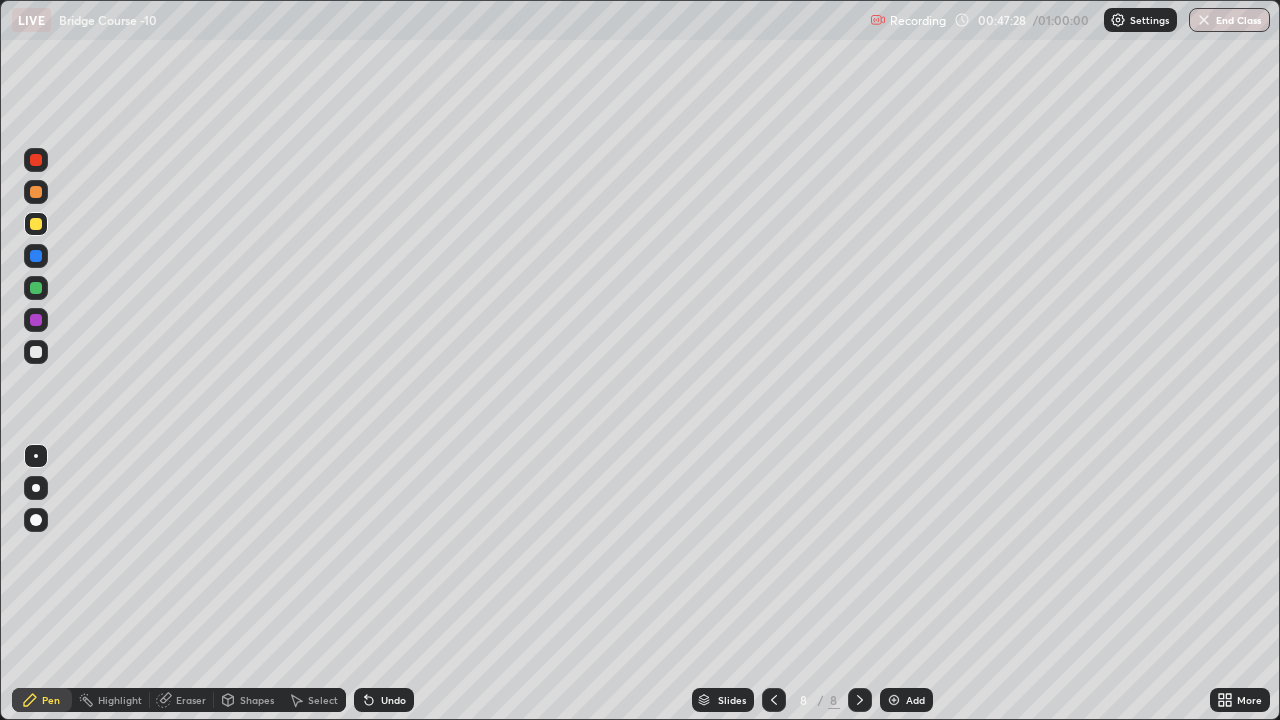 click at bounding box center (36, 320) 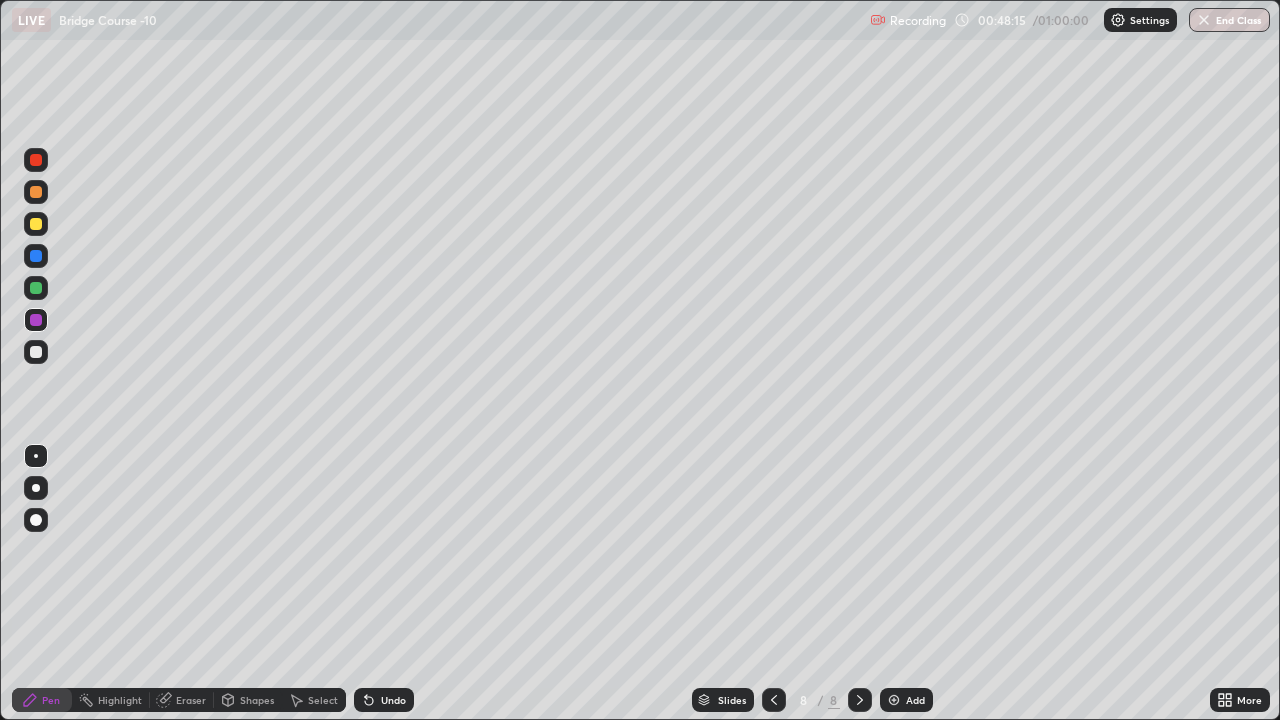 click at bounding box center [36, 288] 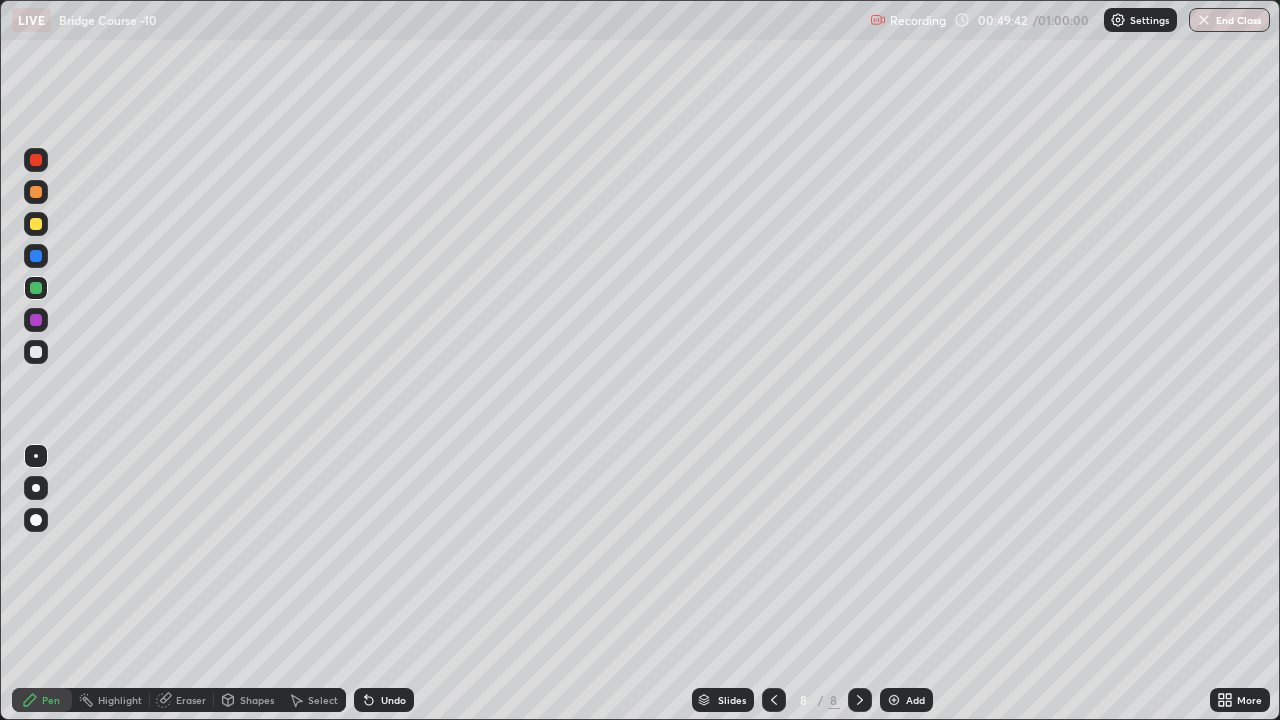 click at bounding box center [36, 352] 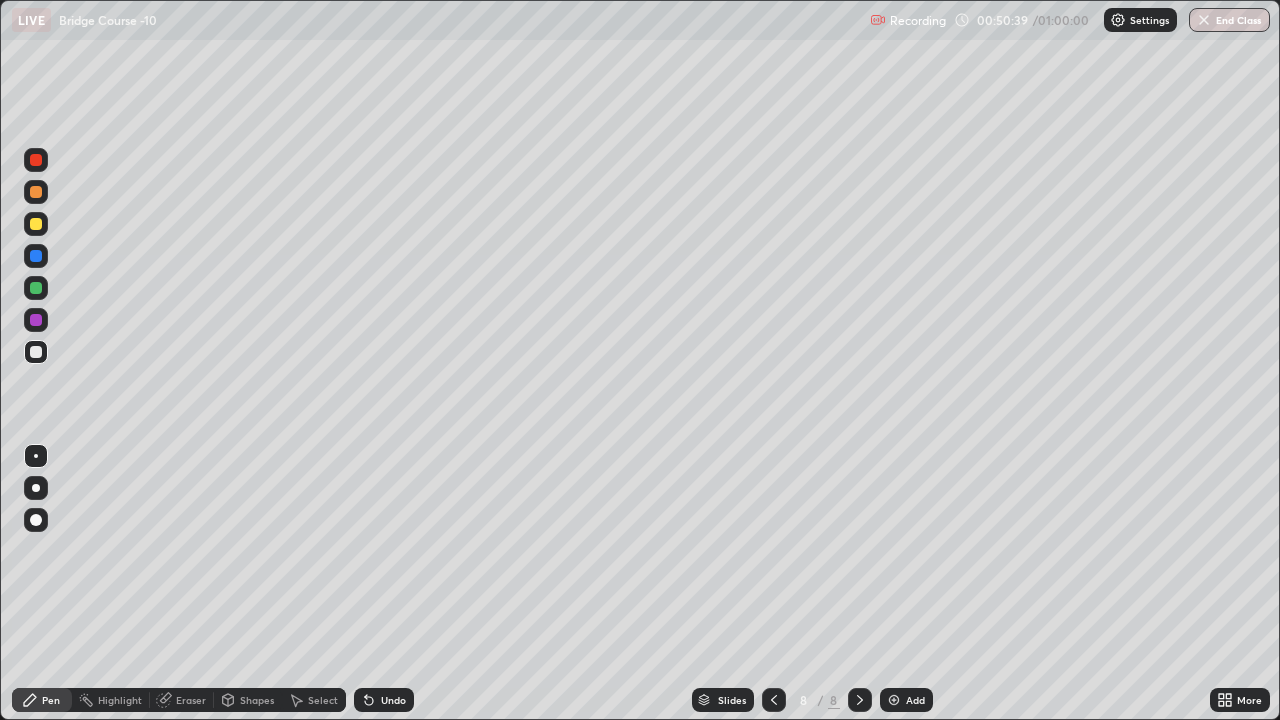 click on "Add" at bounding box center [906, 700] 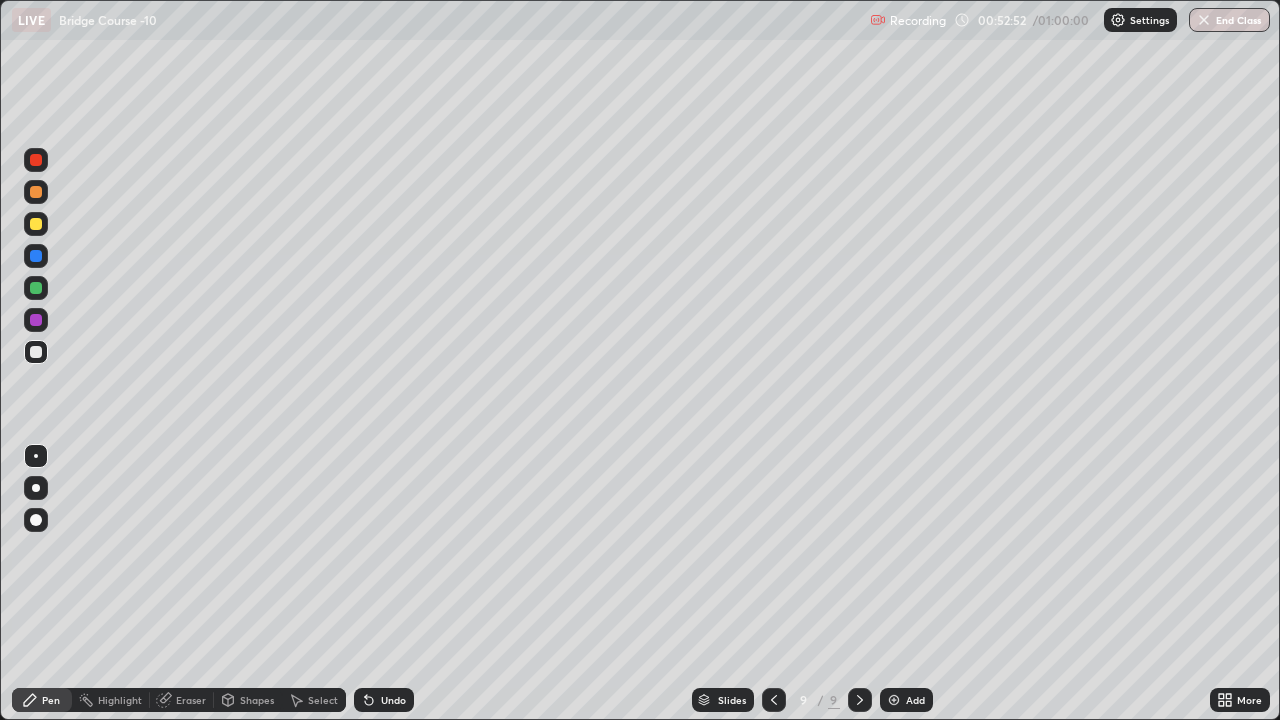 click at bounding box center [36, 192] 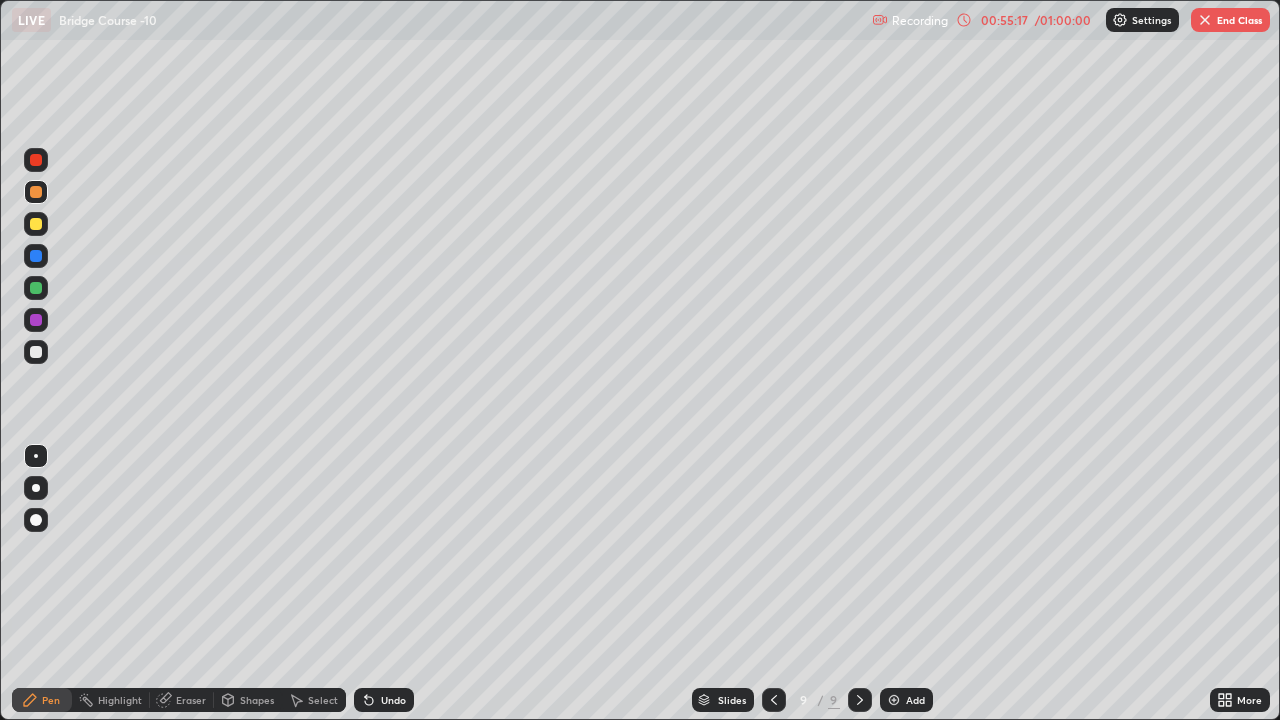 click on "End Class" at bounding box center (1230, 20) 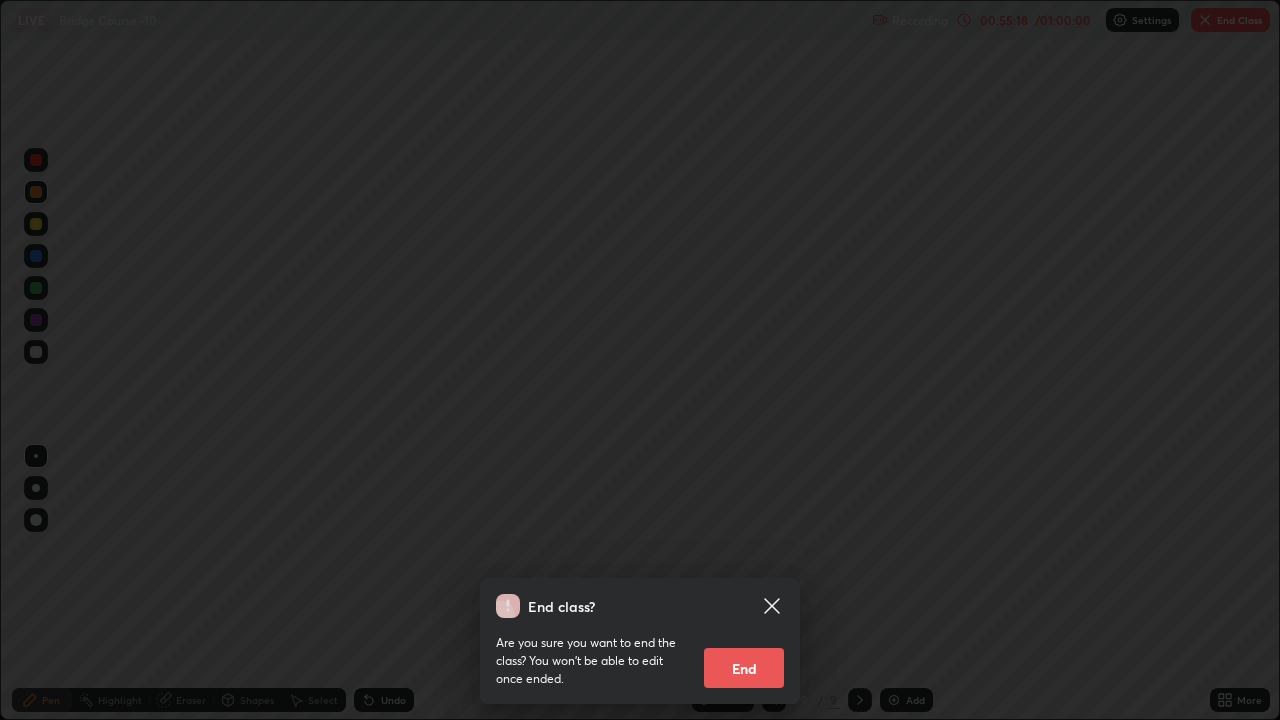 click on "End" at bounding box center [744, 668] 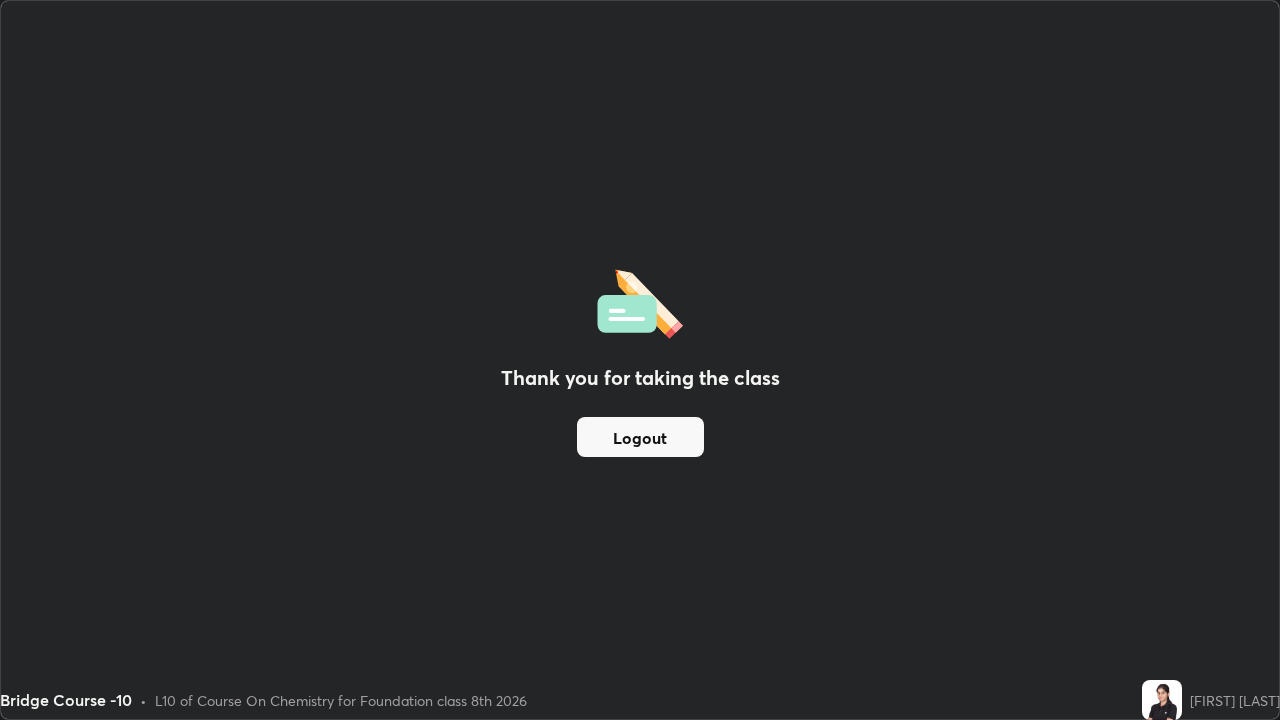 click on "Logout" at bounding box center (640, 437) 